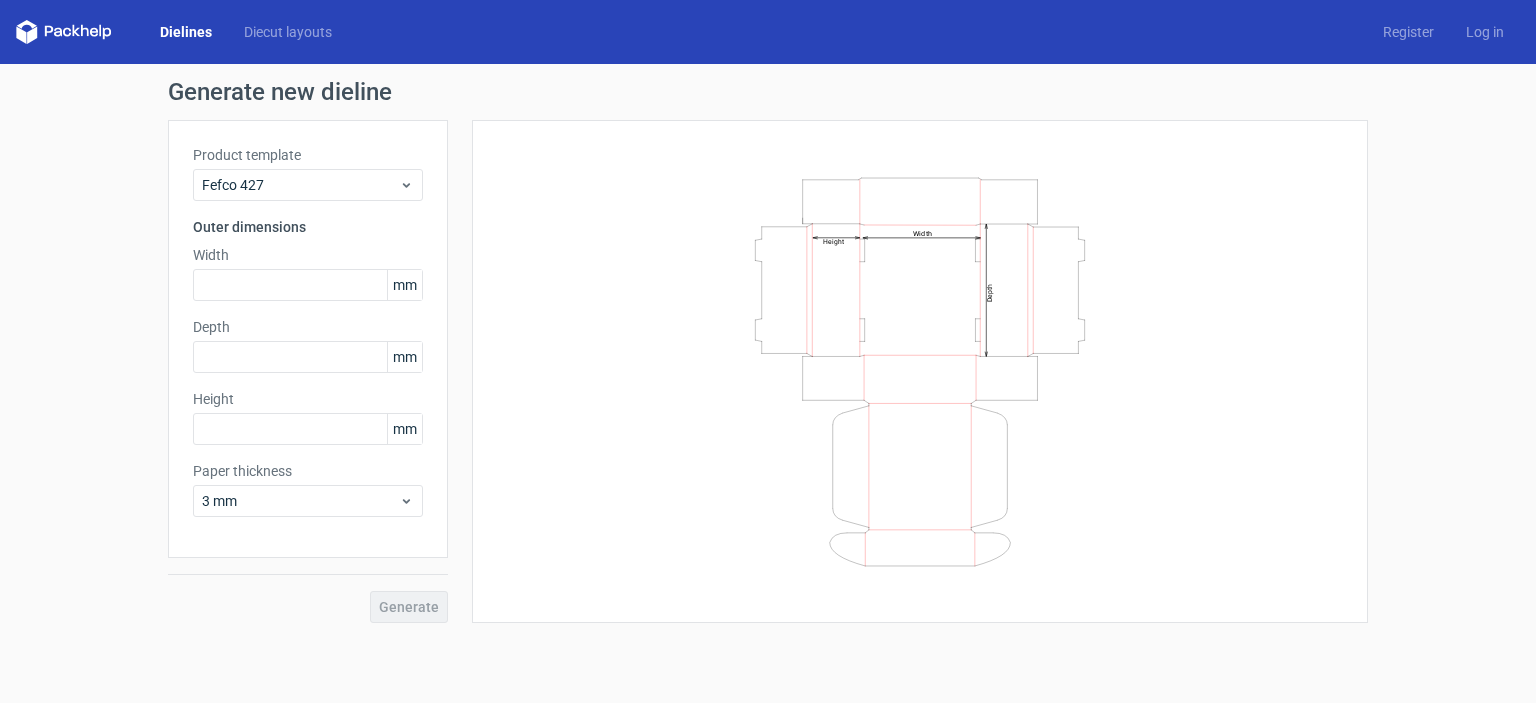 scroll, scrollTop: 0, scrollLeft: 0, axis: both 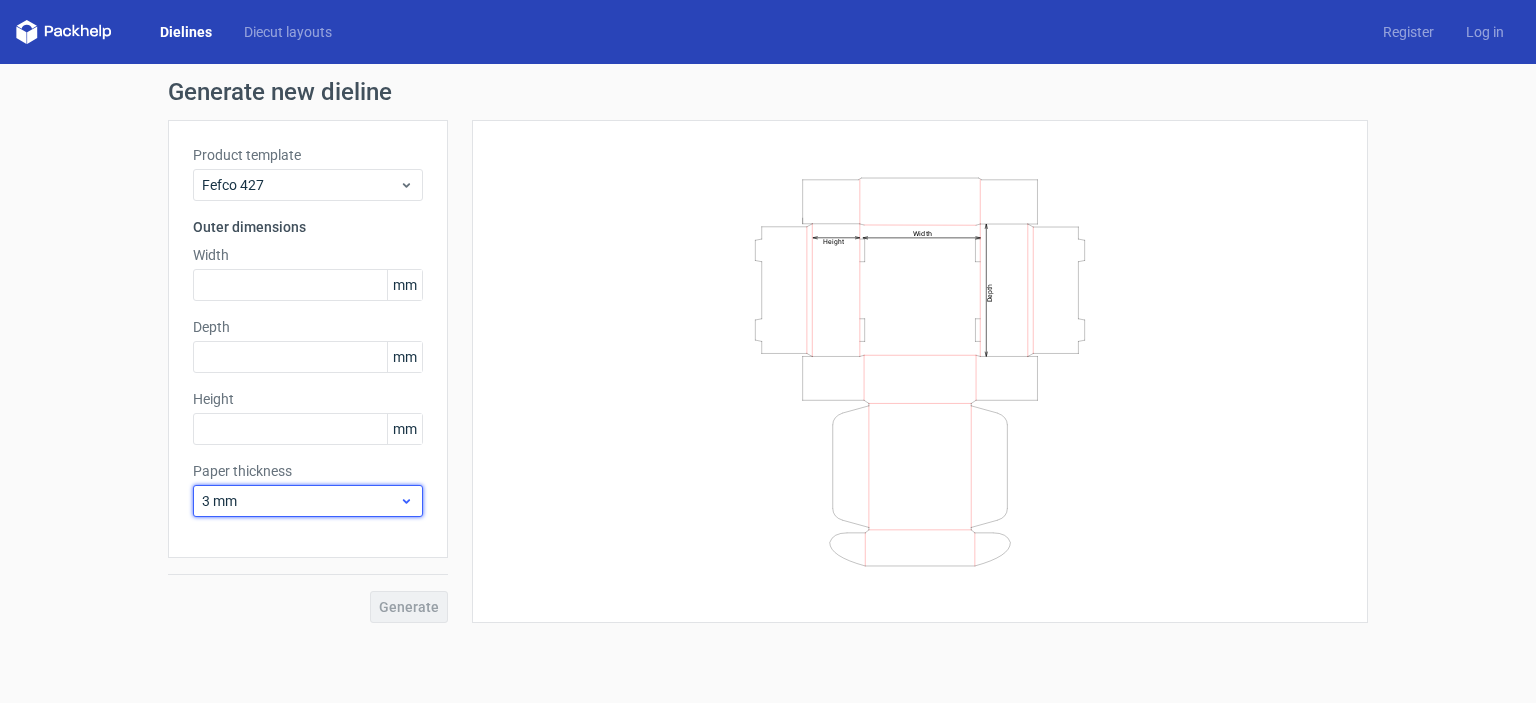 click on "3 mm" at bounding box center [300, 501] 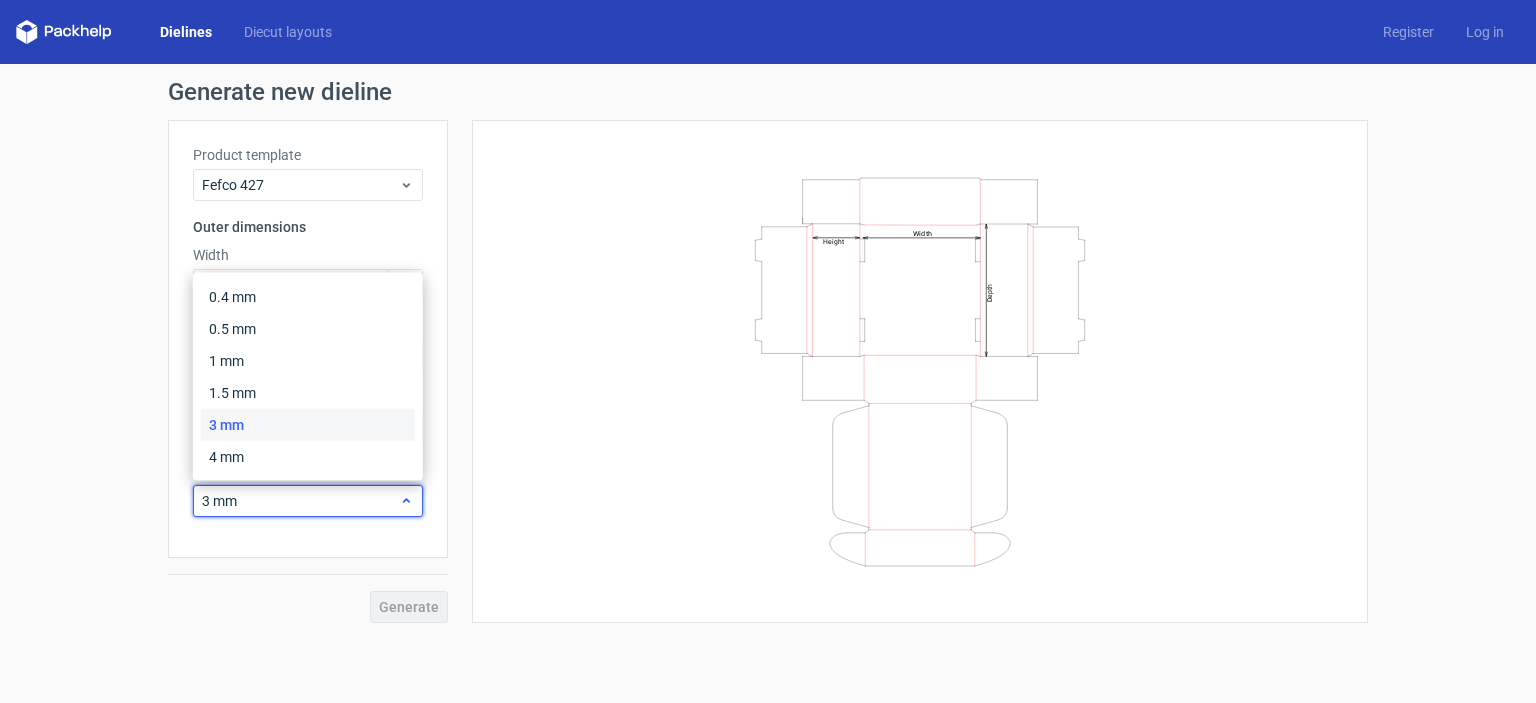 click on "3 mm" at bounding box center [300, 501] 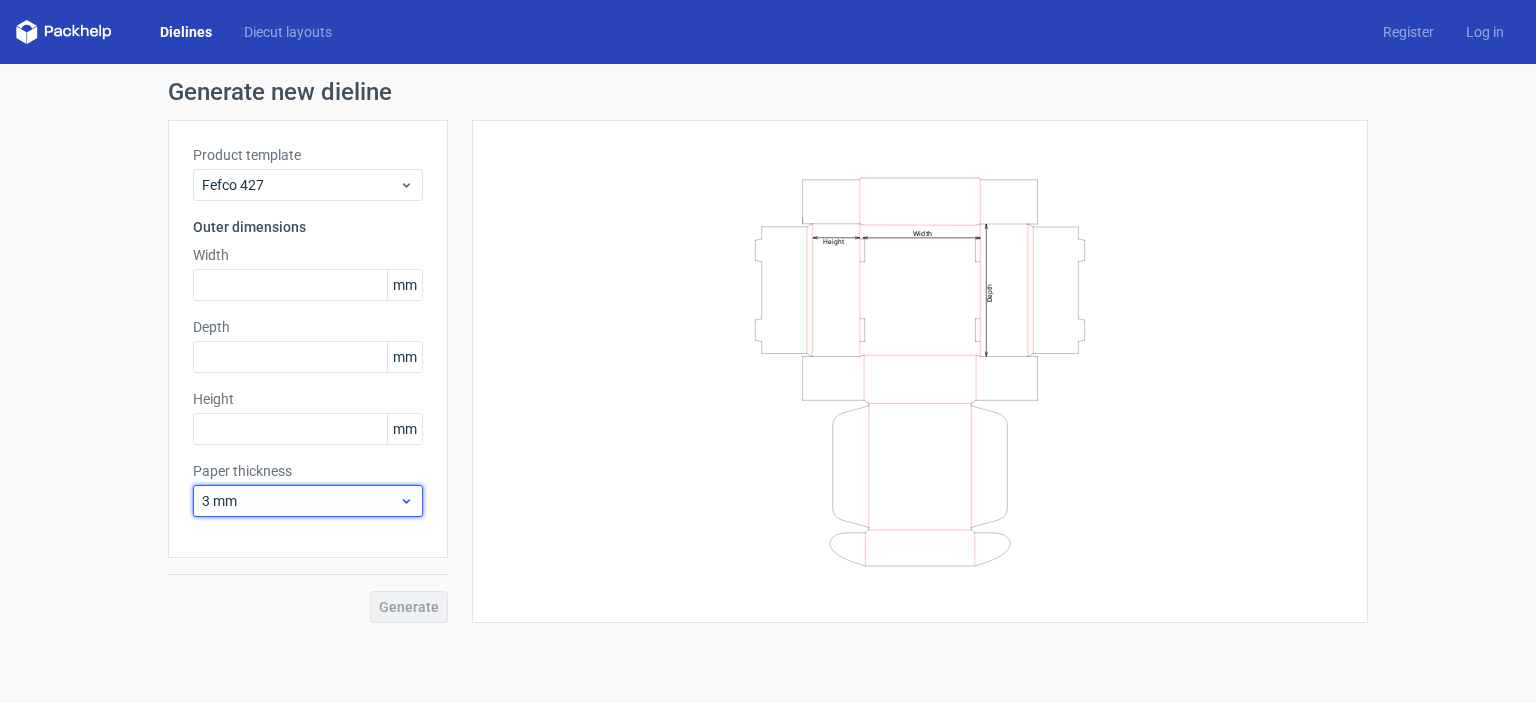 click on "3 mm" at bounding box center (300, 501) 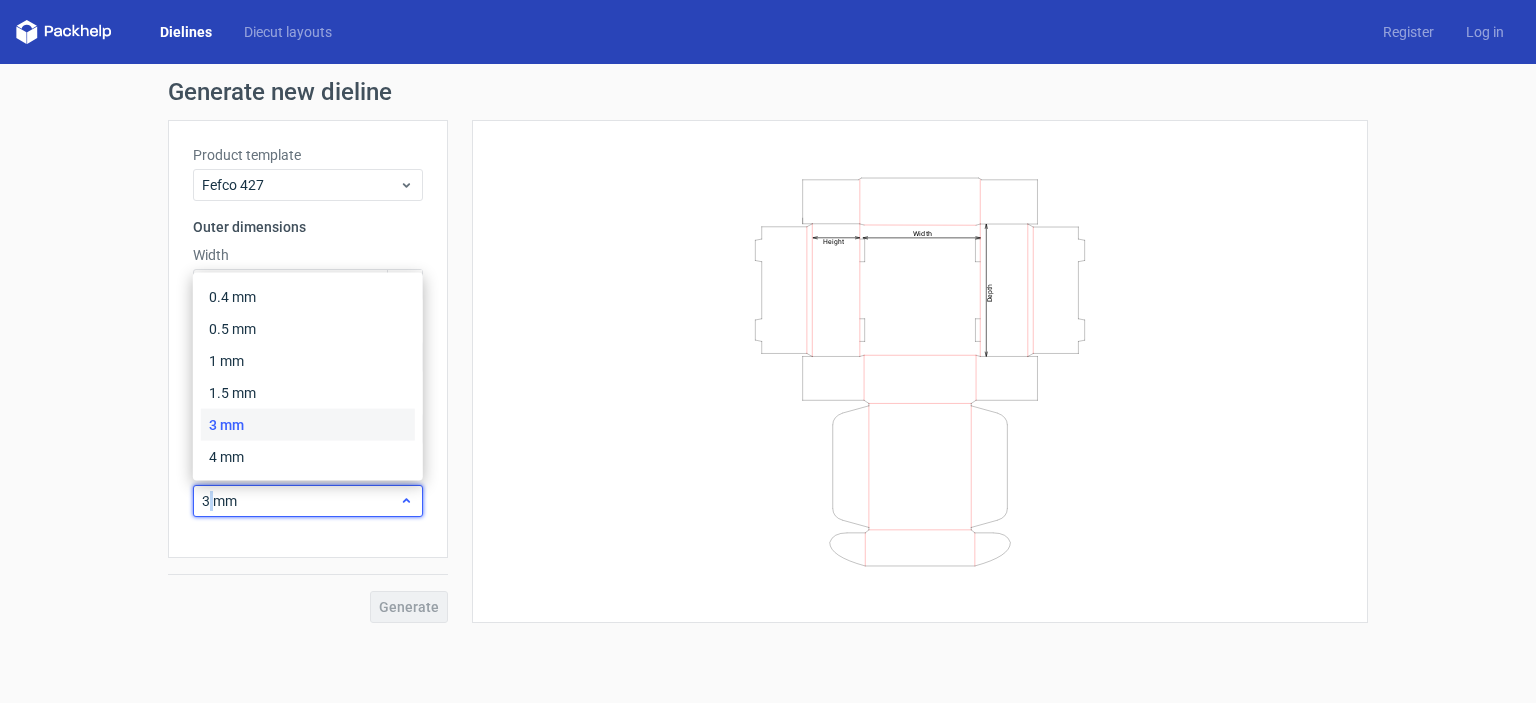 click on "3 mm" at bounding box center (300, 501) 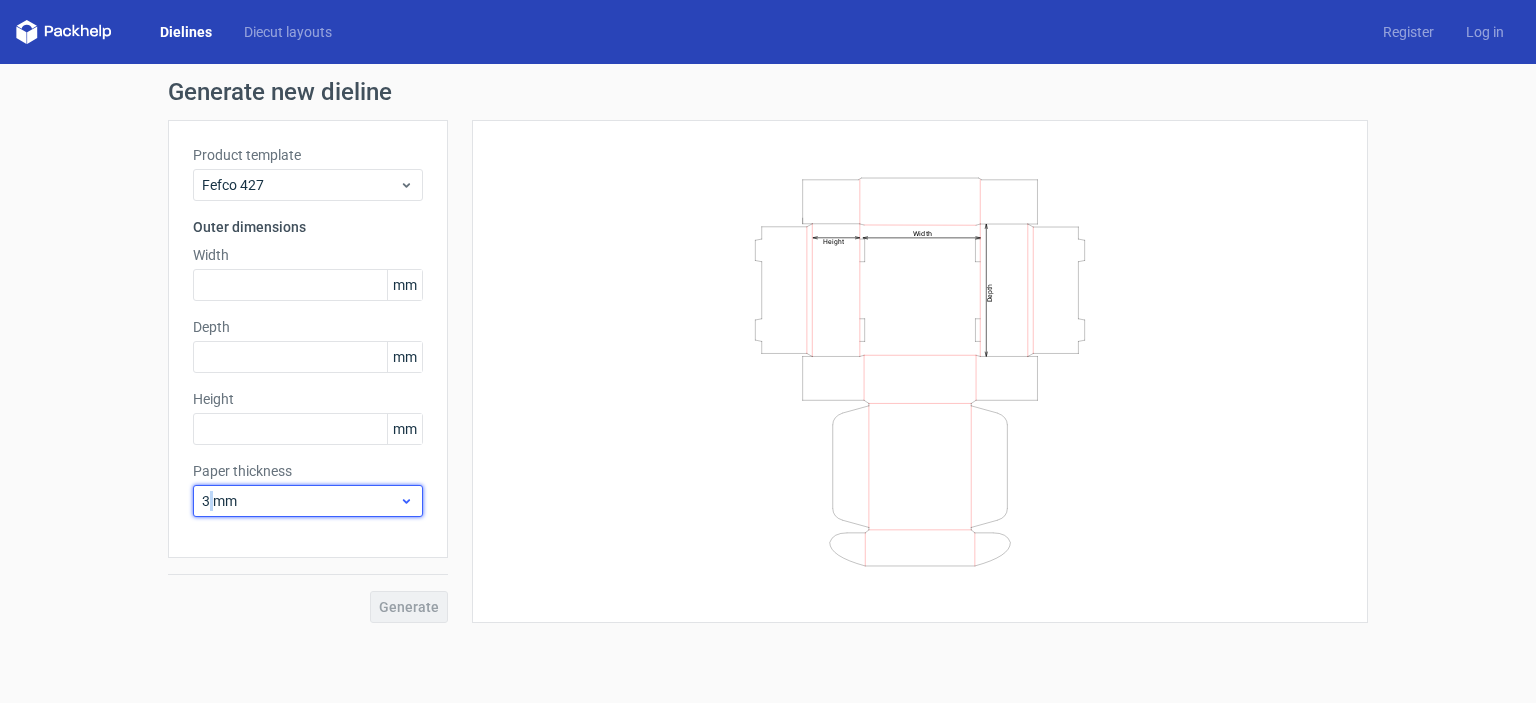 click on "3 mm" at bounding box center (300, 501) 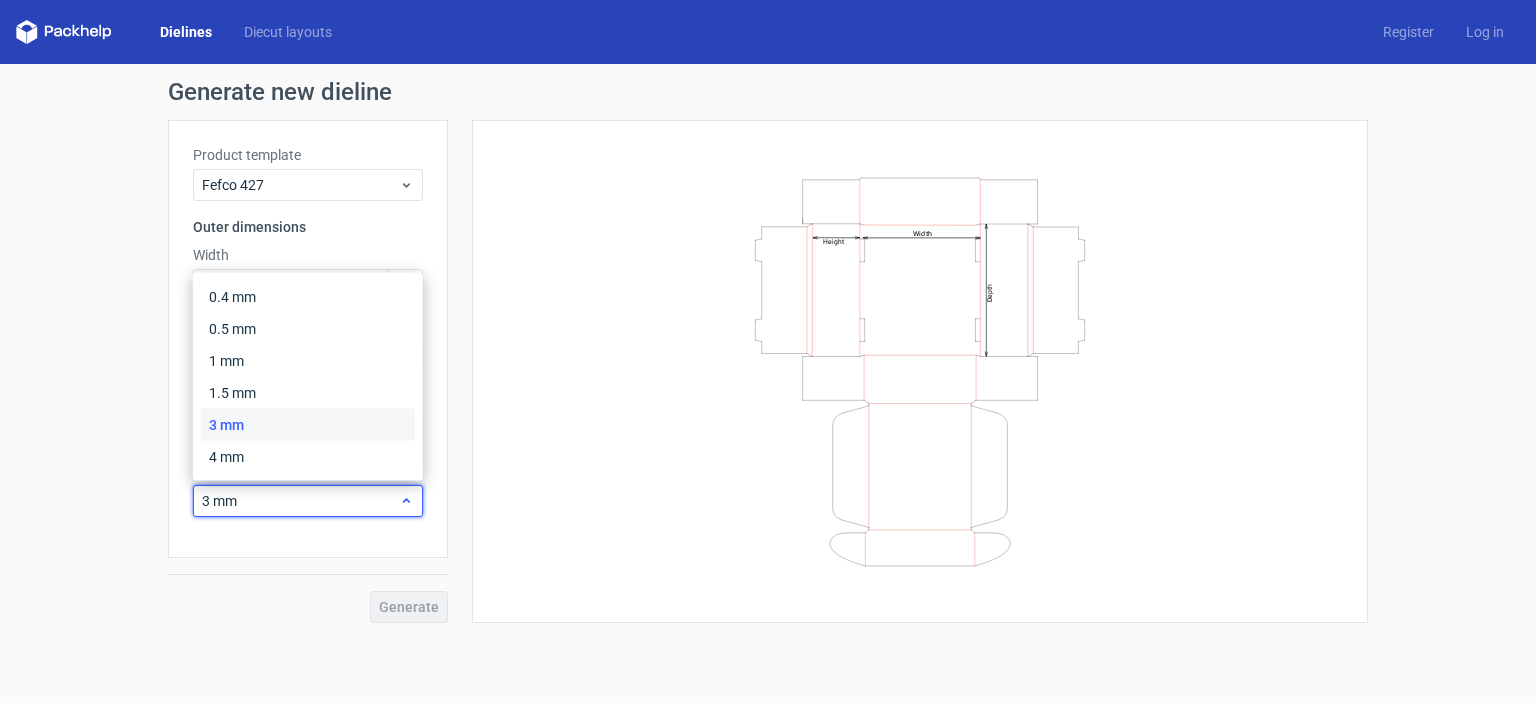 click on "3 mm" at bounding box center [300, 501] 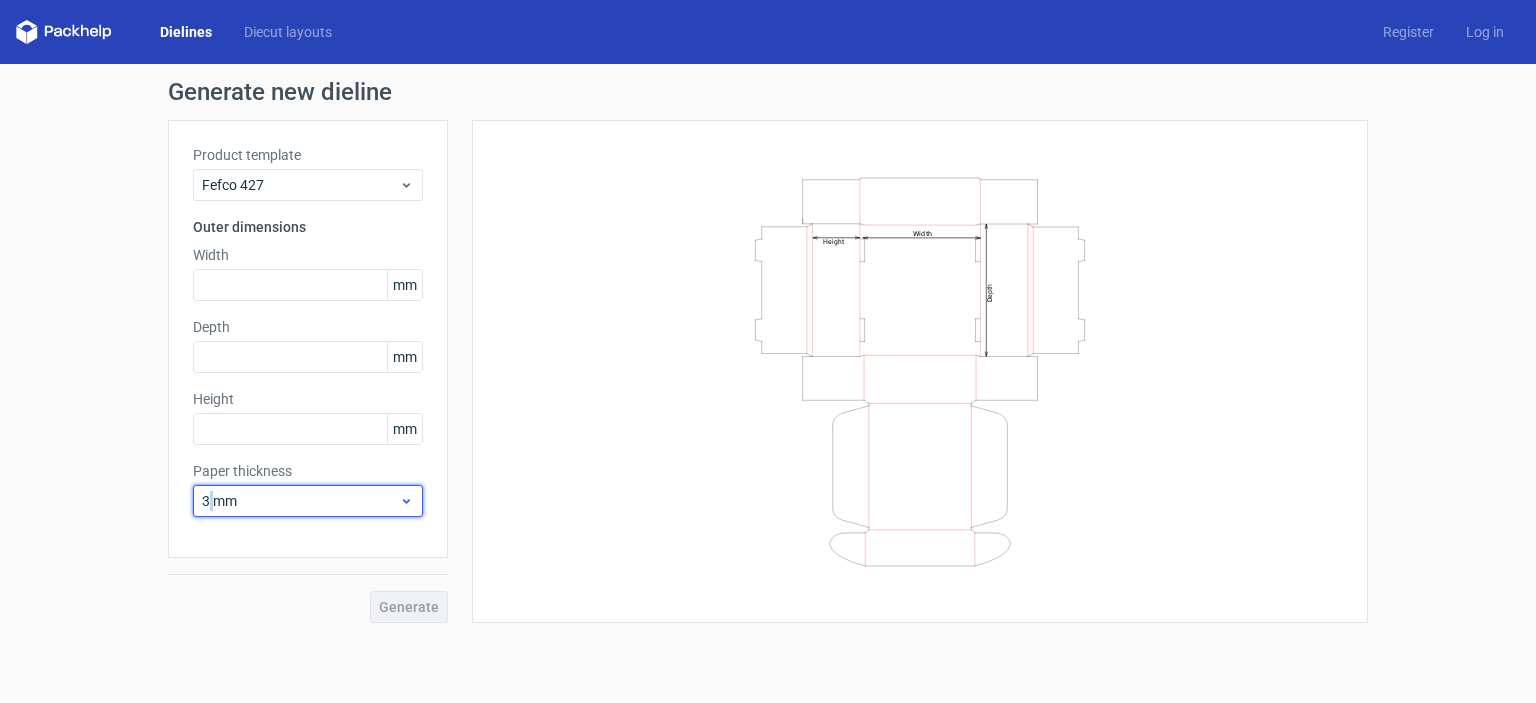 click on "3 mm" at bounding box center (300, 501) 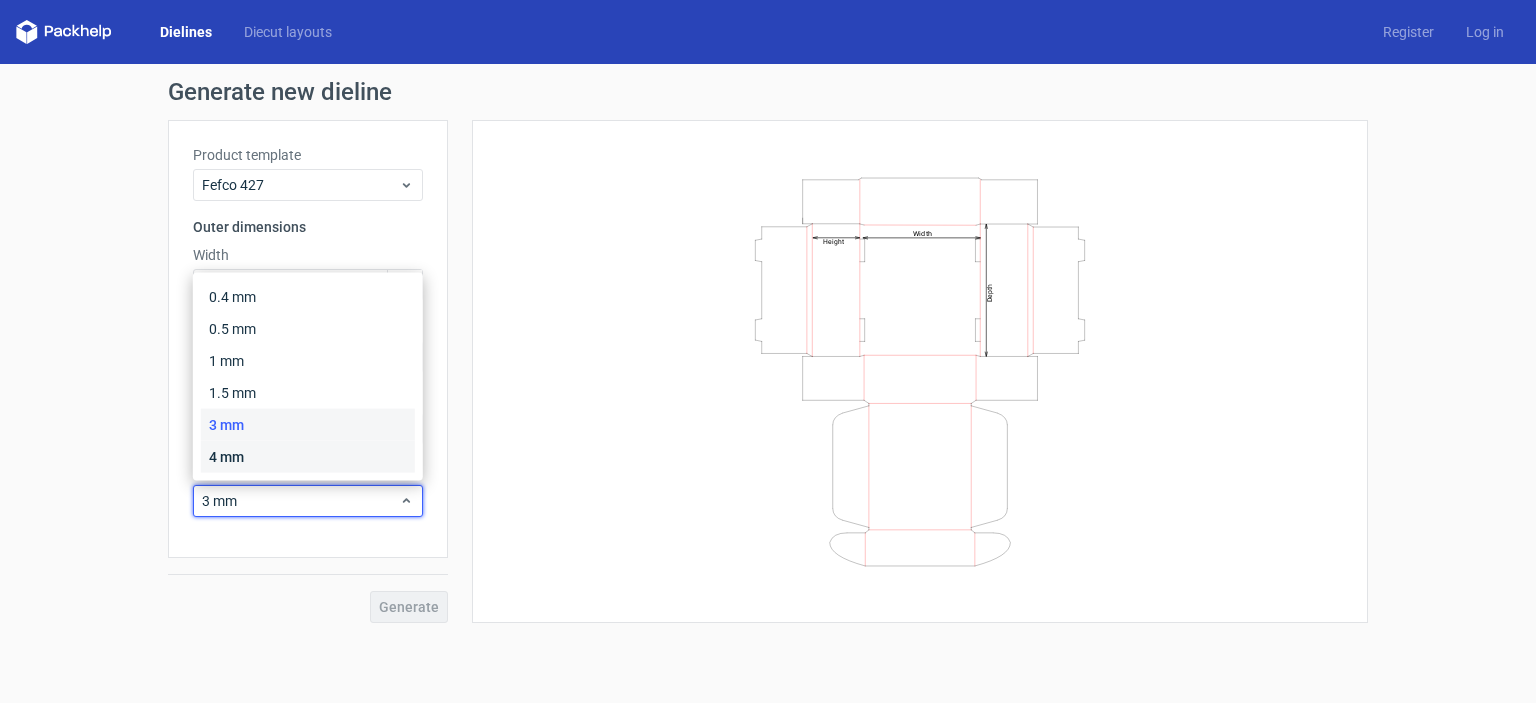click on "4 mm" at bounding box center [308, 457] 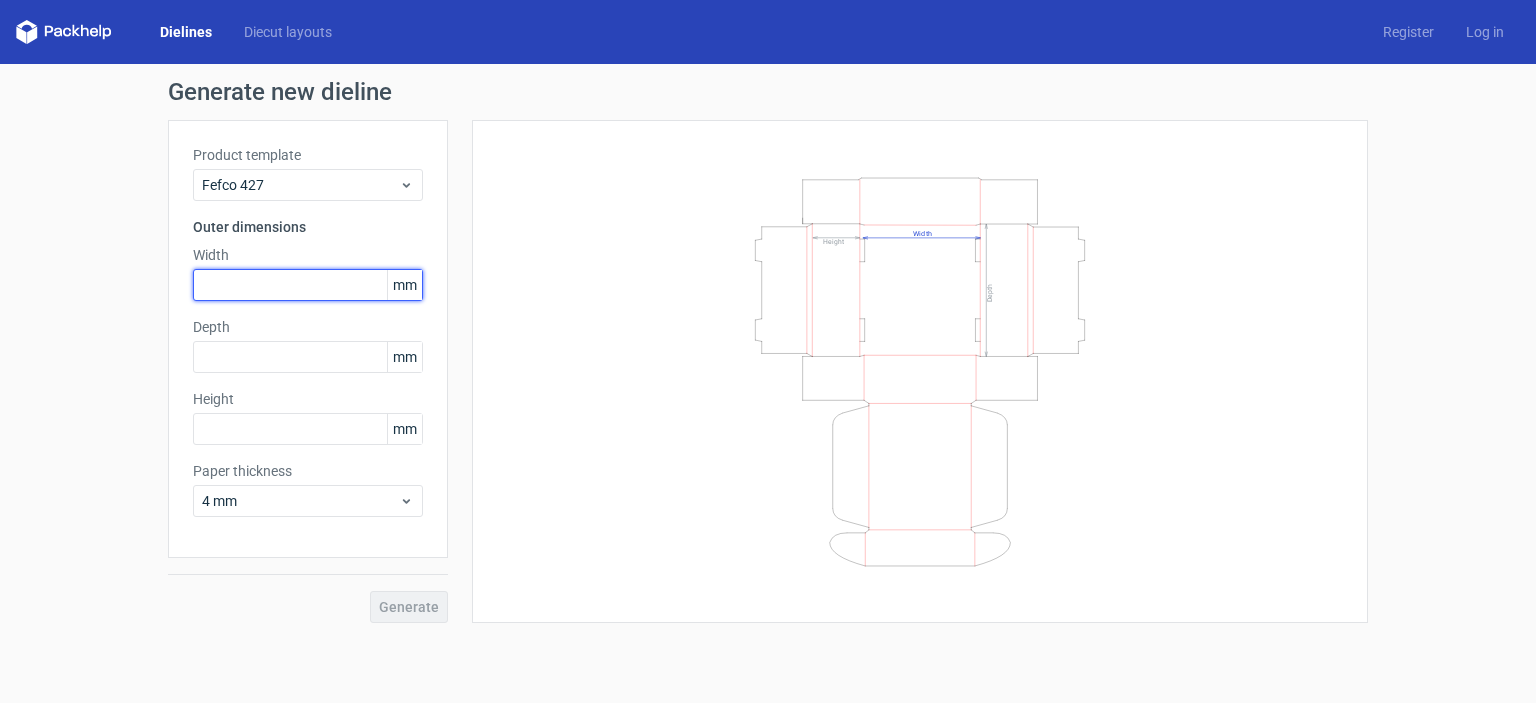 click at bounding box center (308, 285) 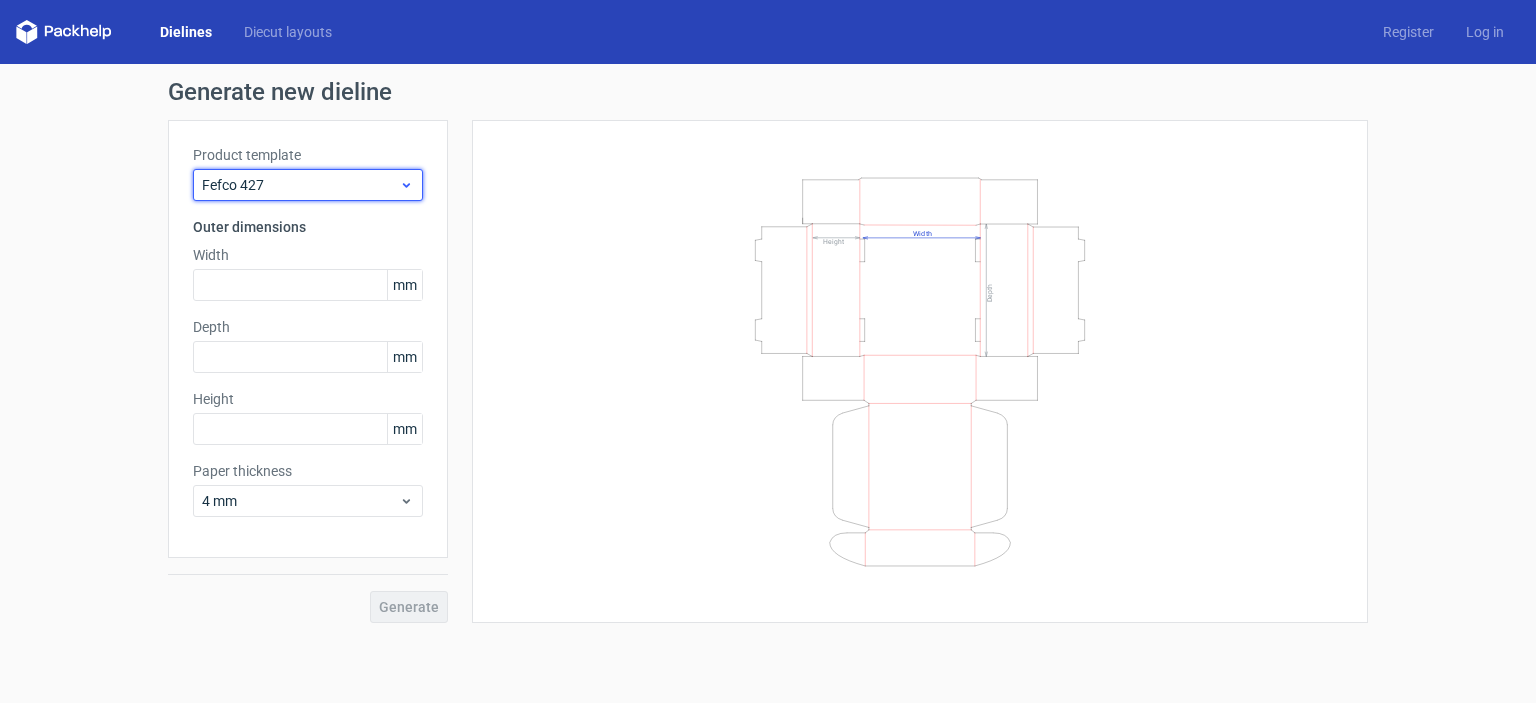 click on "Fefco 427" at bounding box center (300, 185) 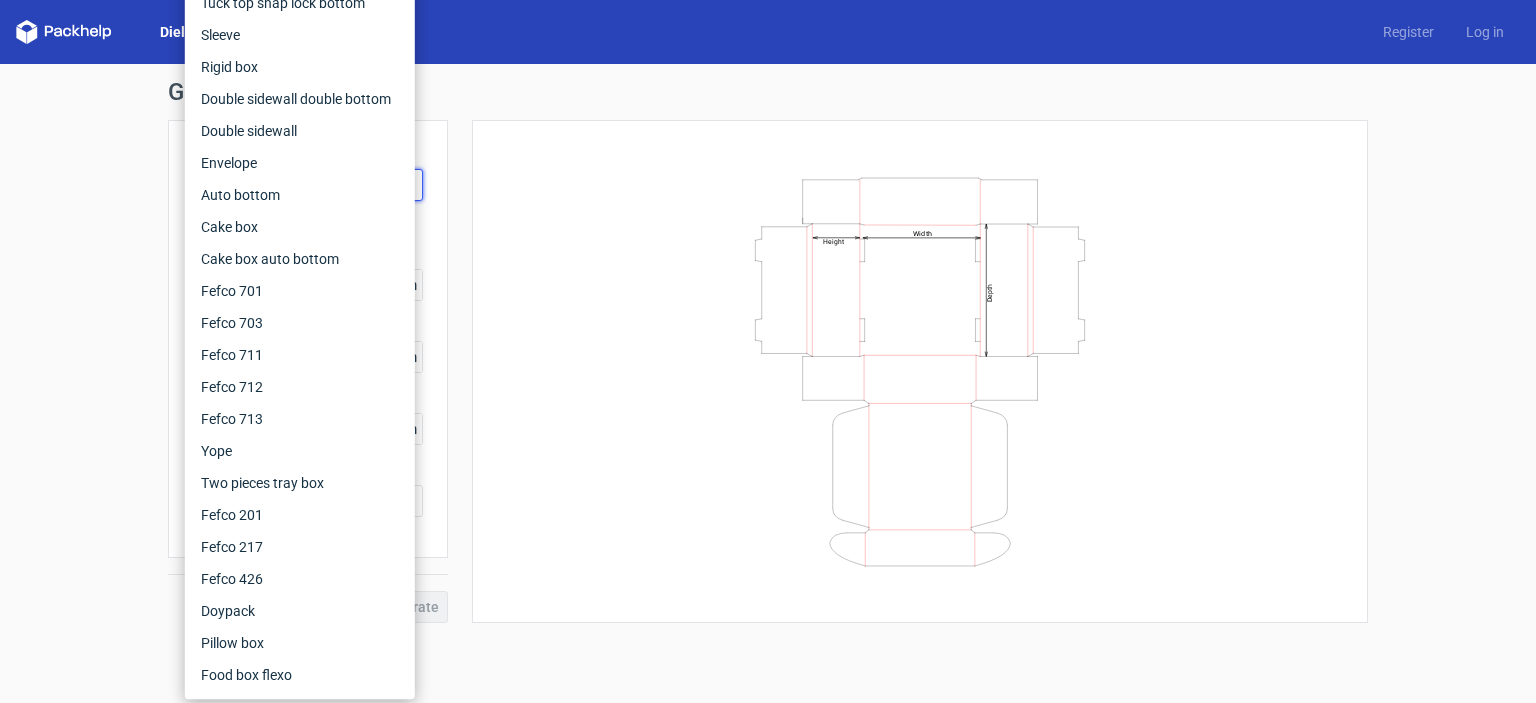 click on "Width
Depth
Height" at bounding box center [920, 371] 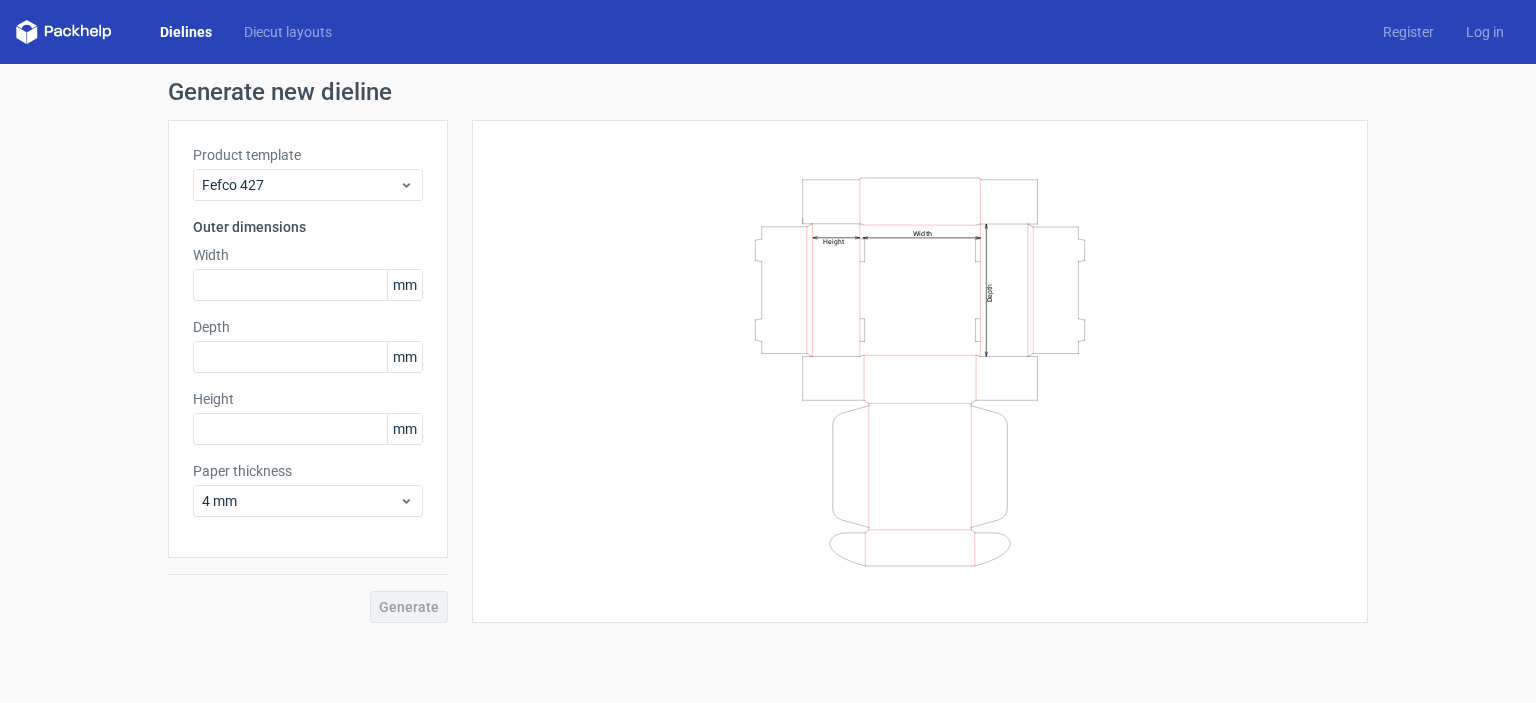 click on "Depth" at bounding box center [308, 327] 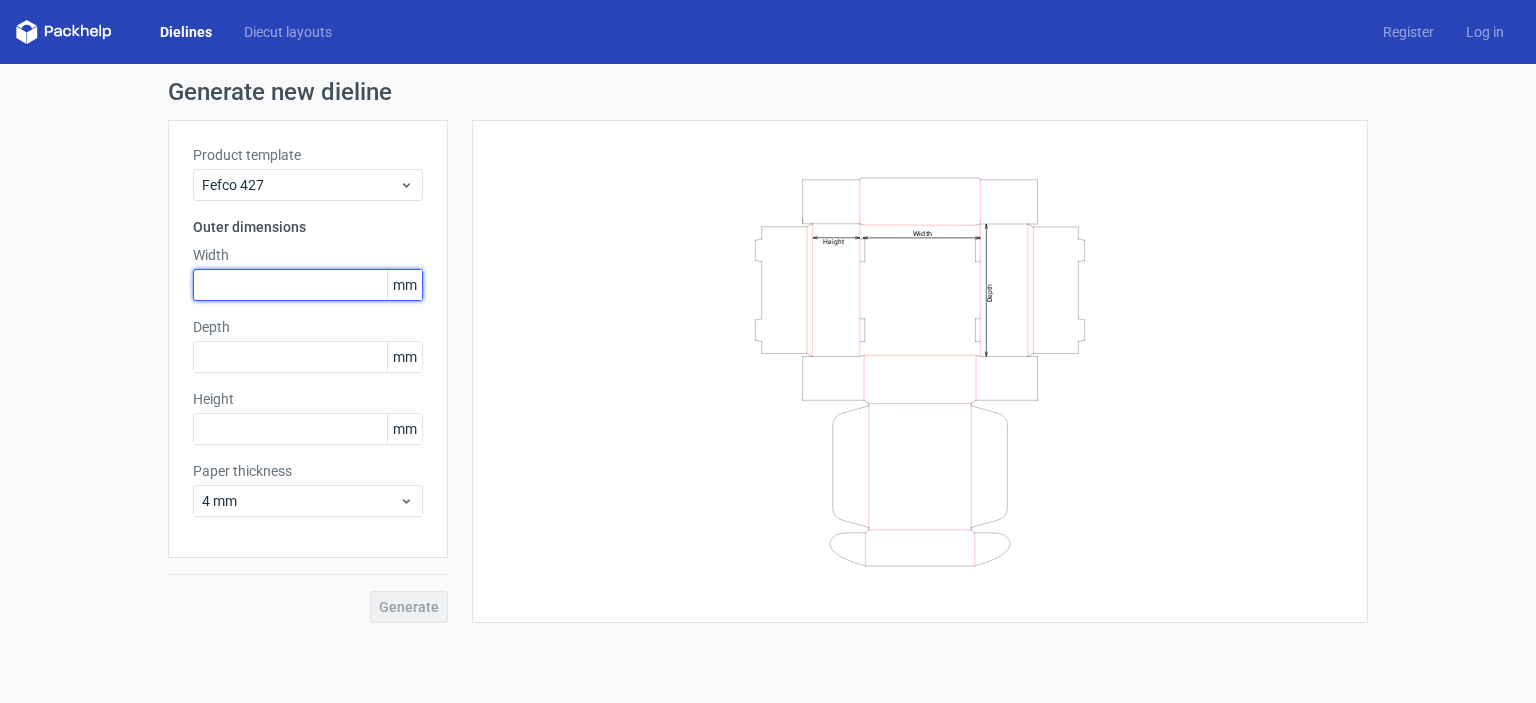click at bounding box center [308, 285] 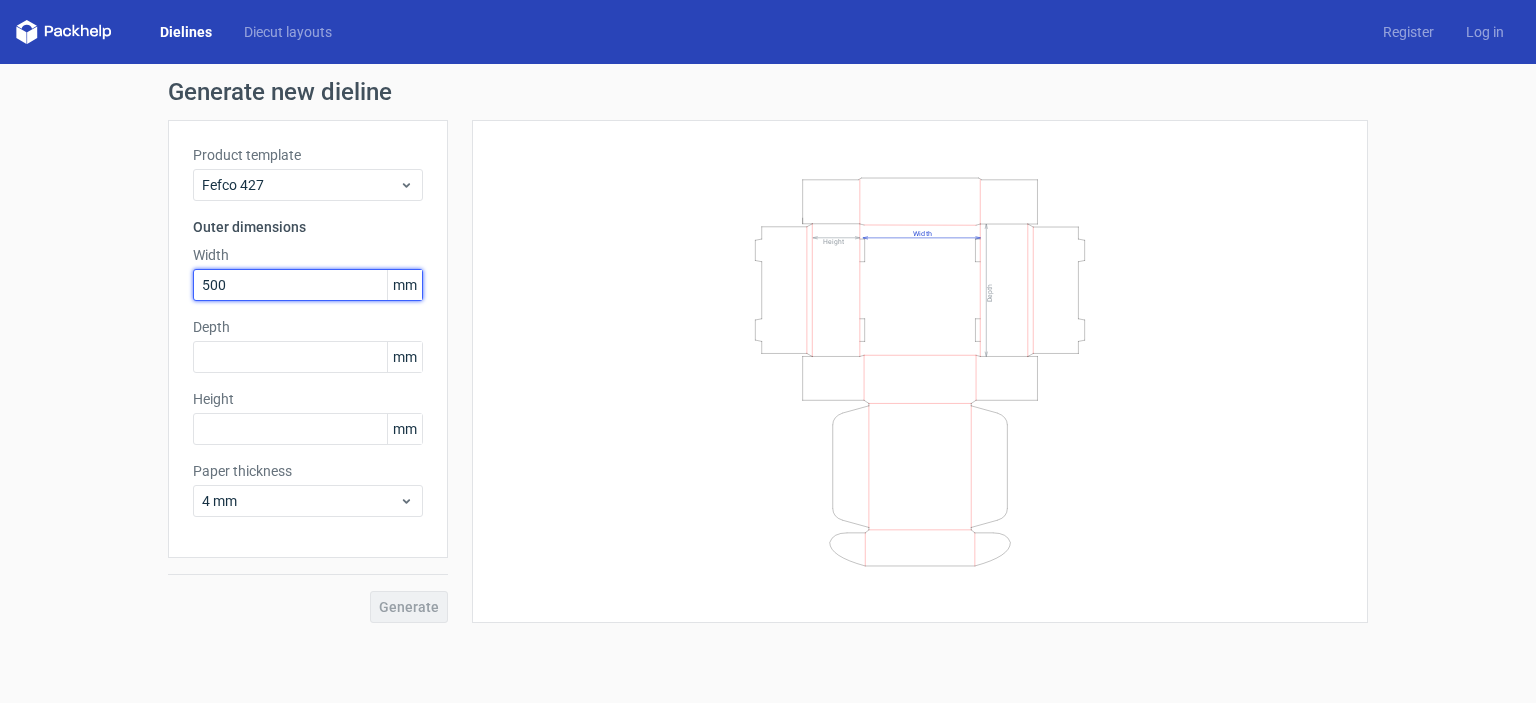 type on "500" 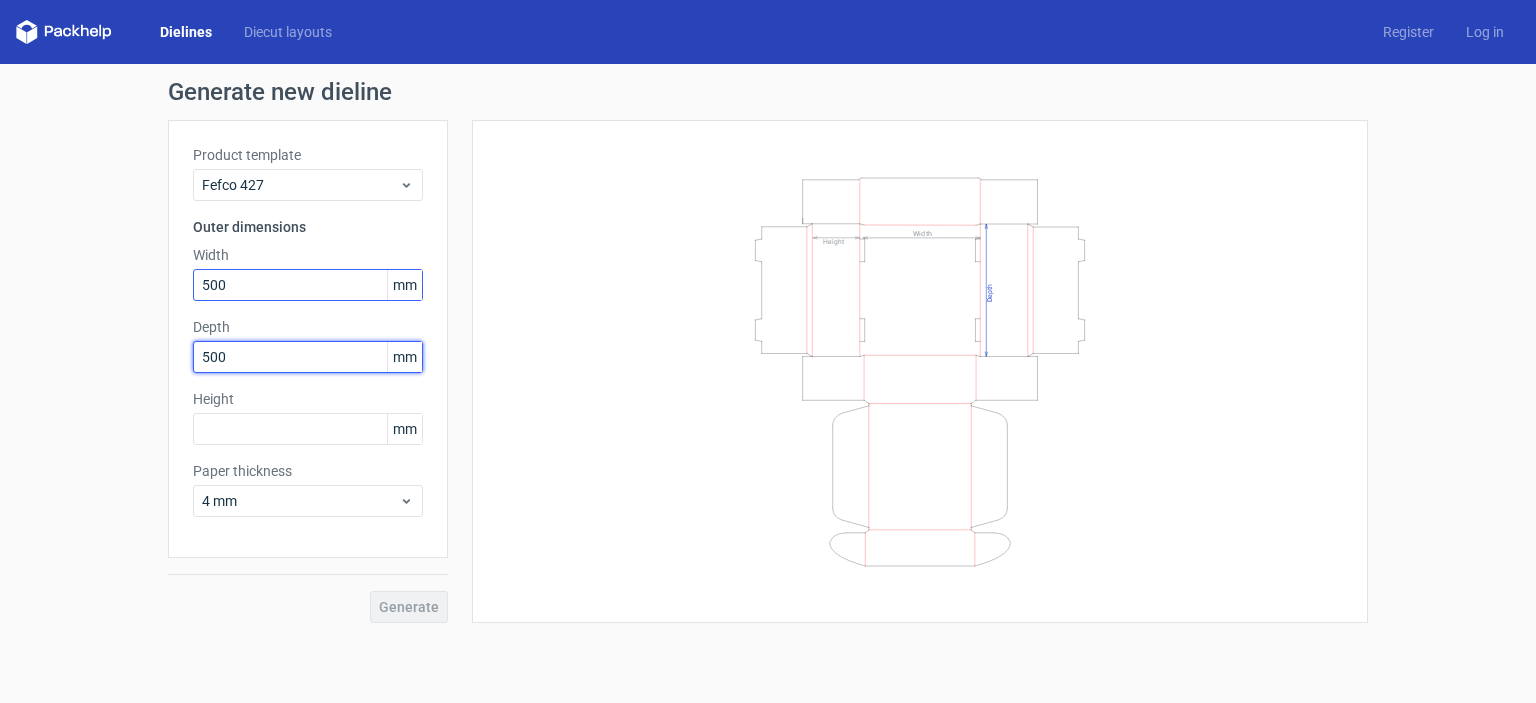 type on "500" 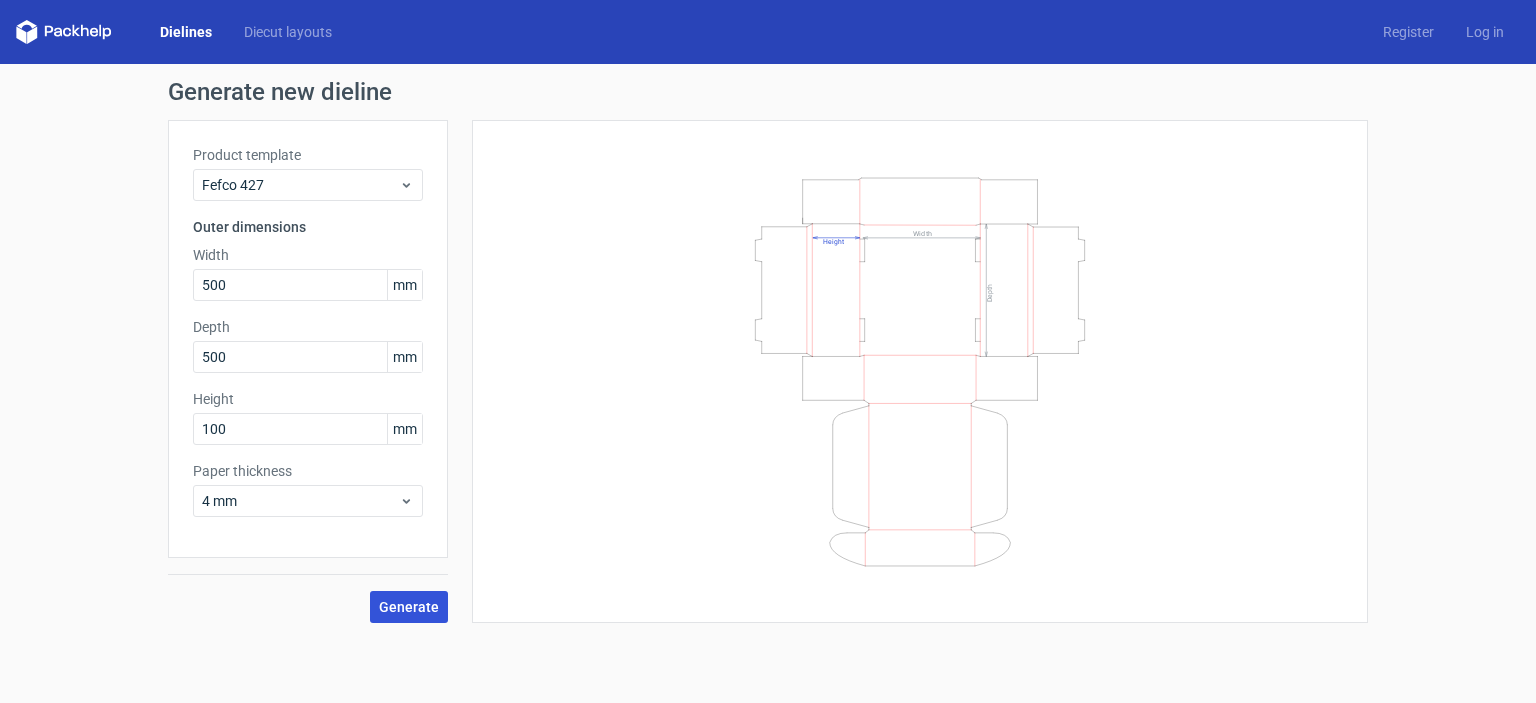 click on "Generate" at bounding box center (409, 607) 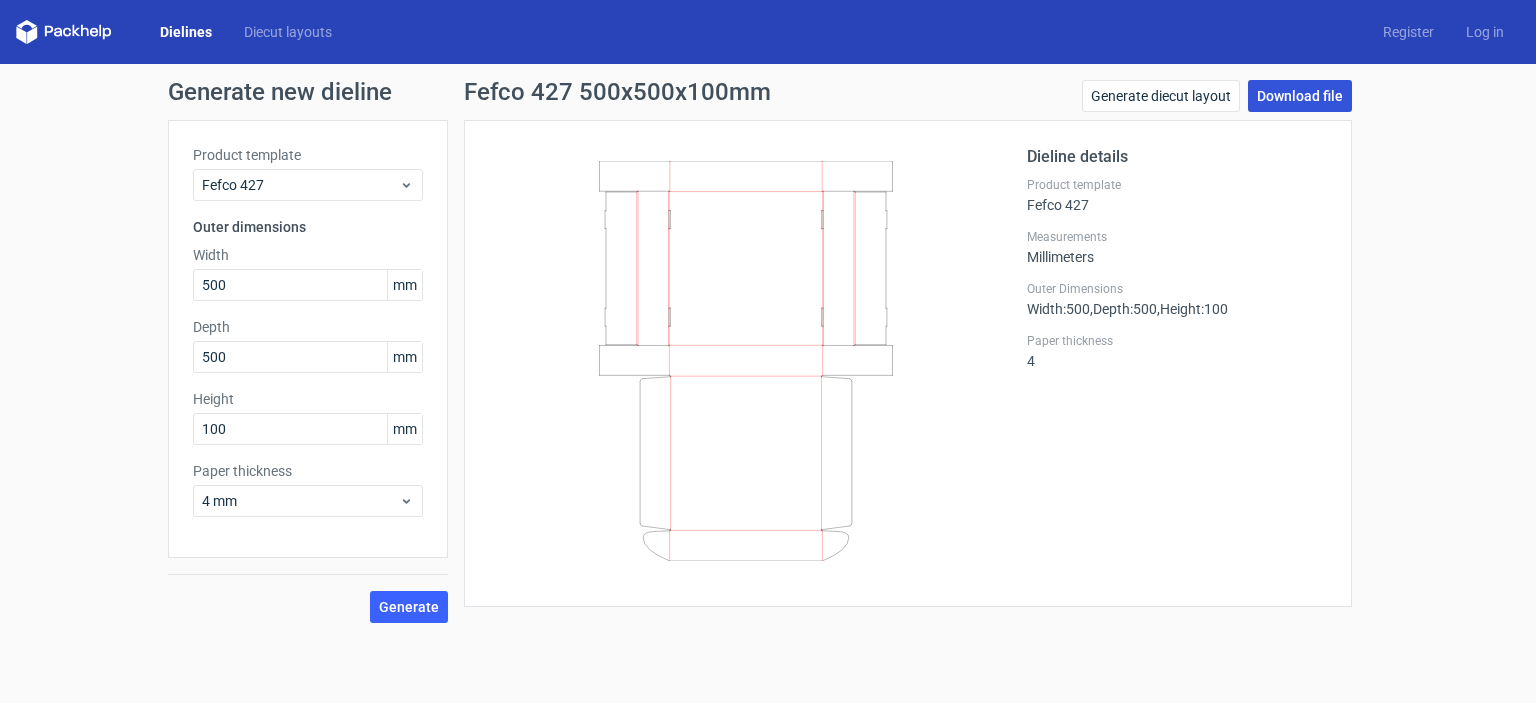 click on "Download file" at bounding box center (1300, 96) 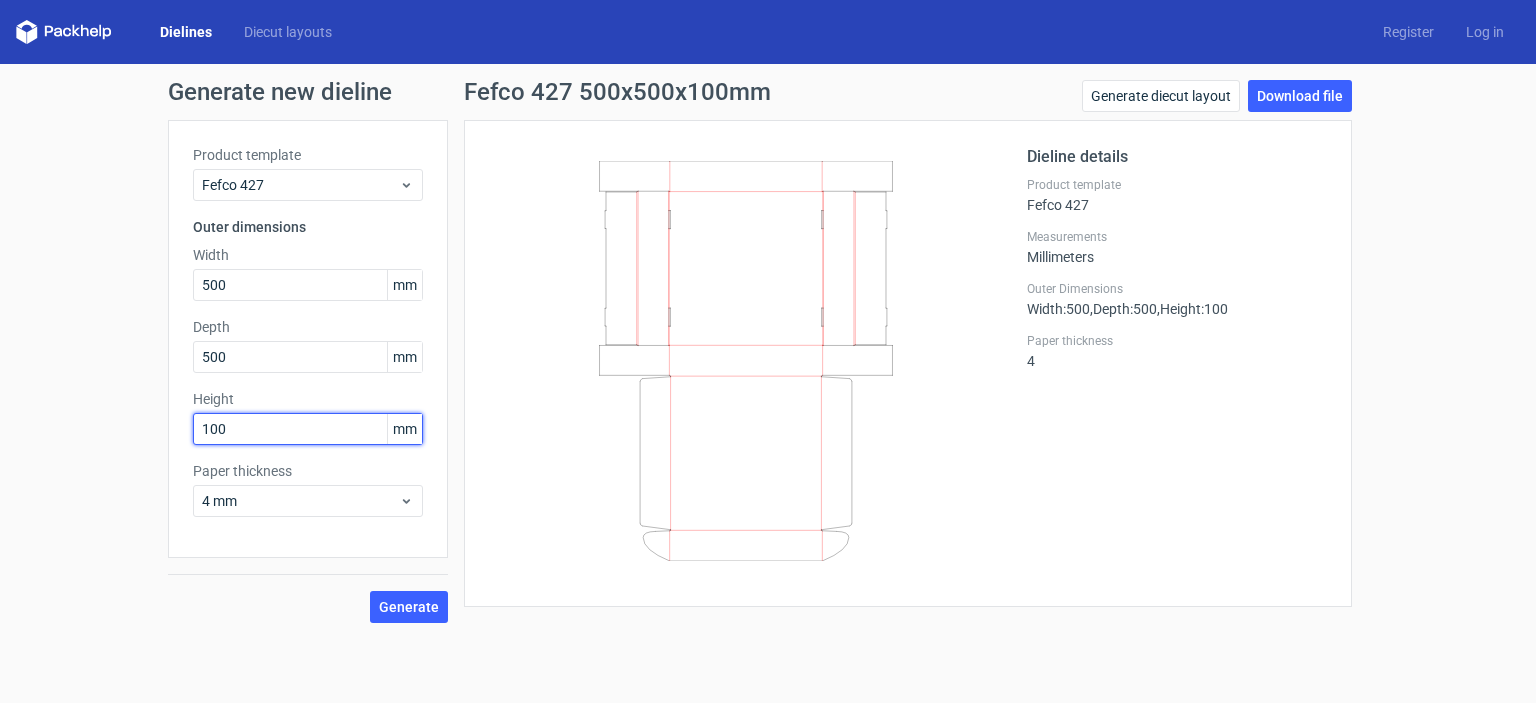 click on "100" at bounding box center [308, 429] 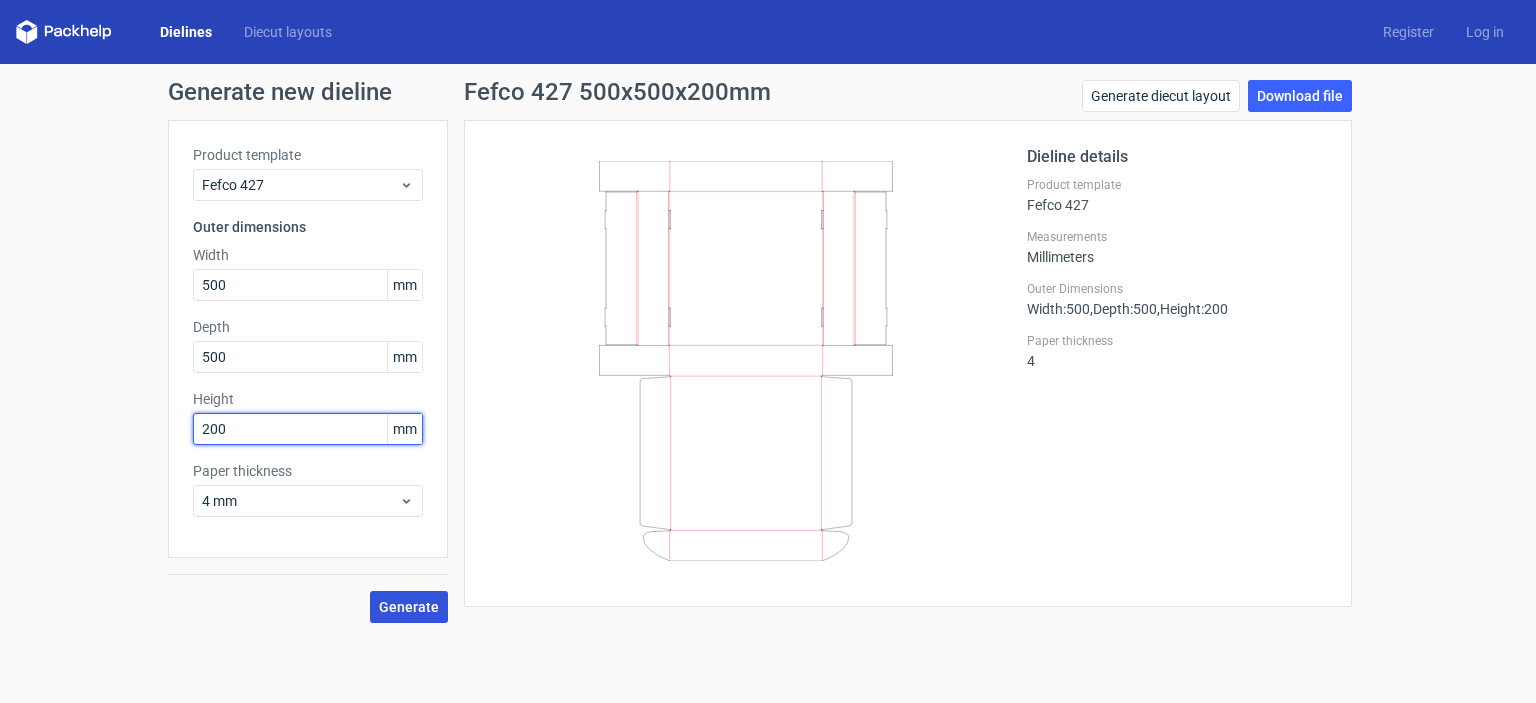type on "200" 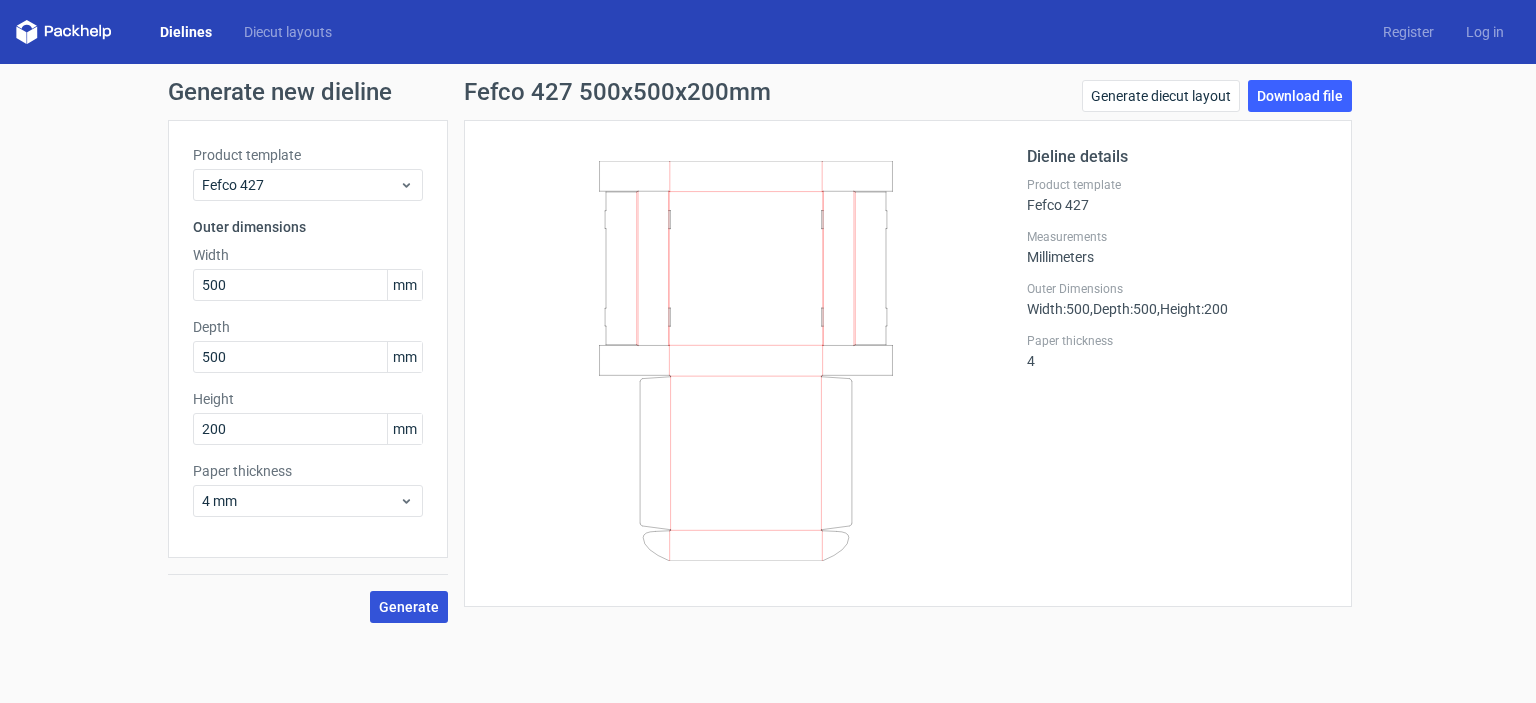 click on "Generate" at bounding box center [409, 607] 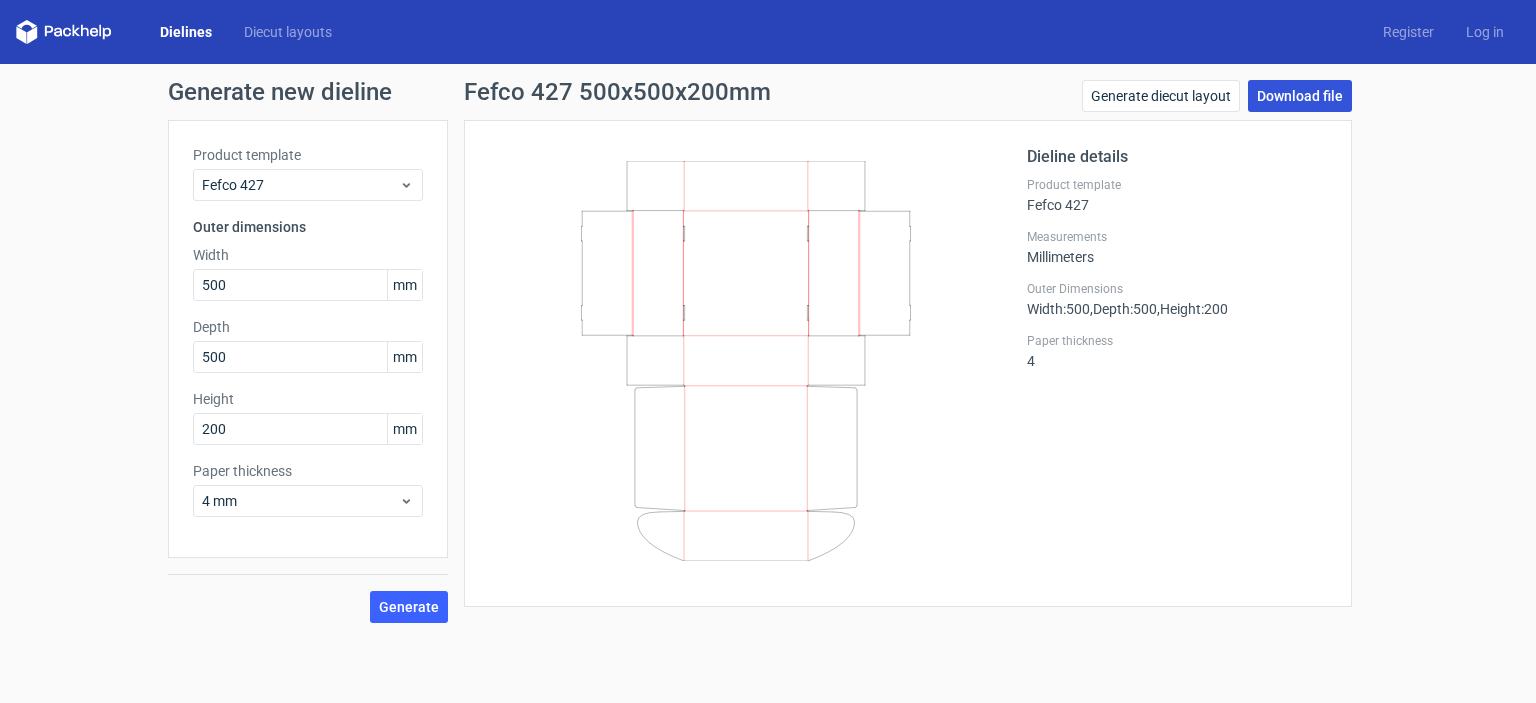 click on "Download file" at bounding box center [1300, 96] 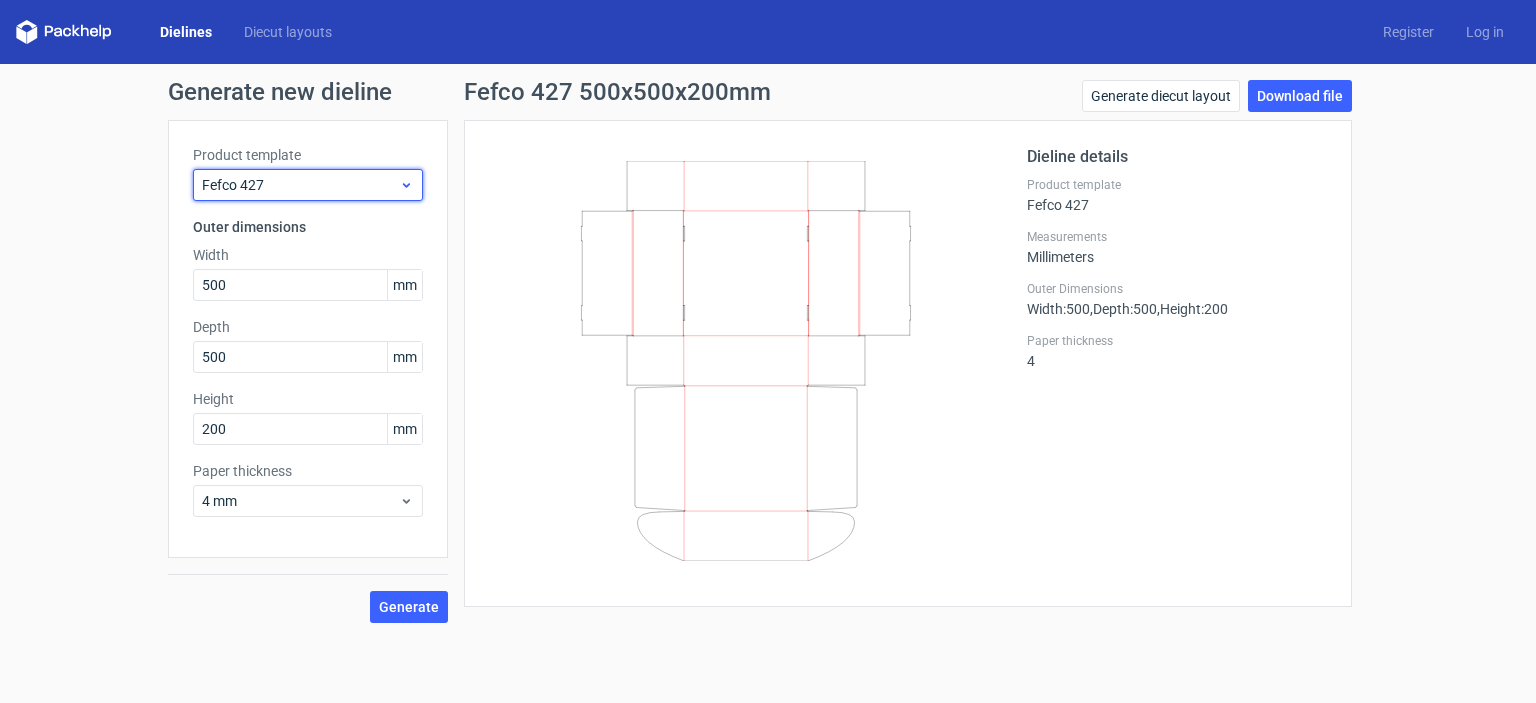 click on "Fefco 427" at bounding box center [300, 185] 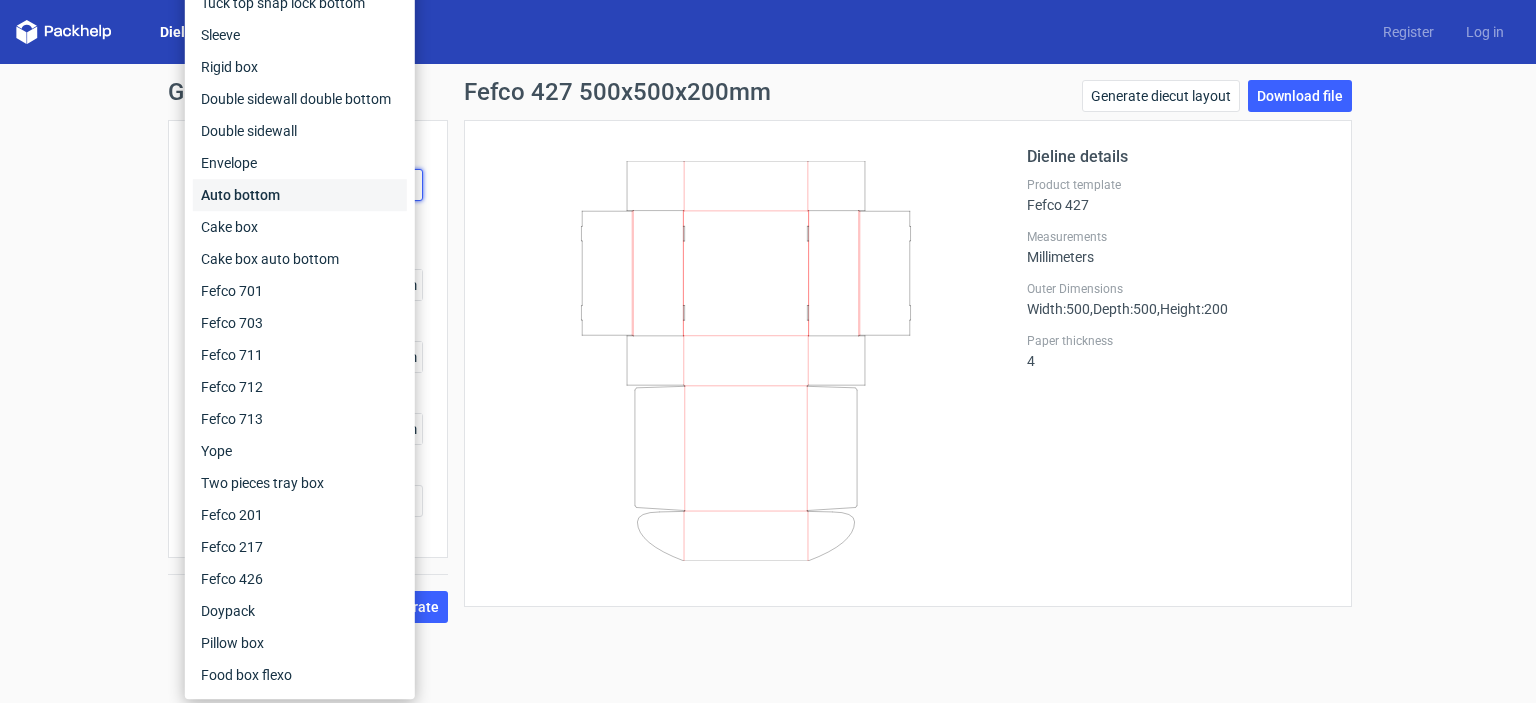 click on "Auto bottom" at bounding box center [300, 195] 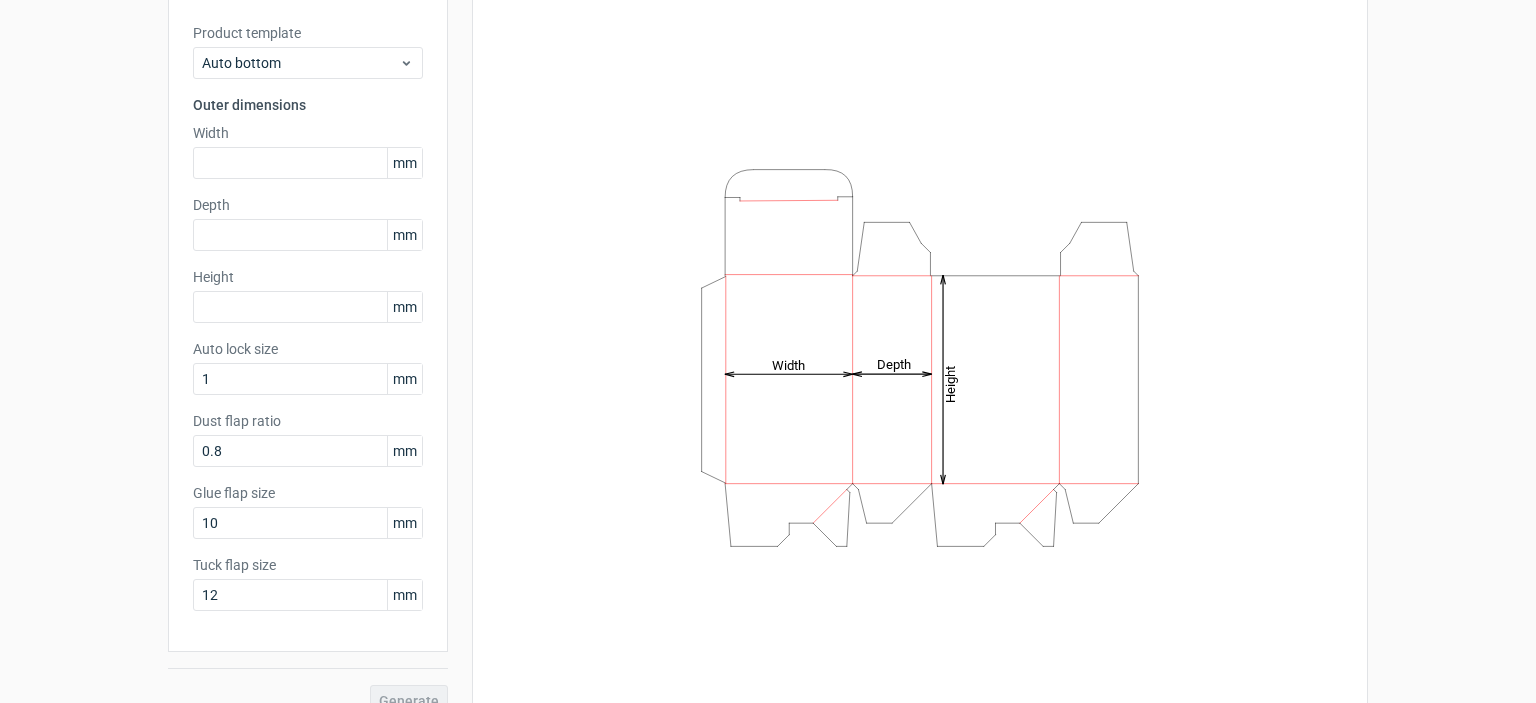 scroll, scrollTop: 151, scrollLeft: 0, axis: vertical 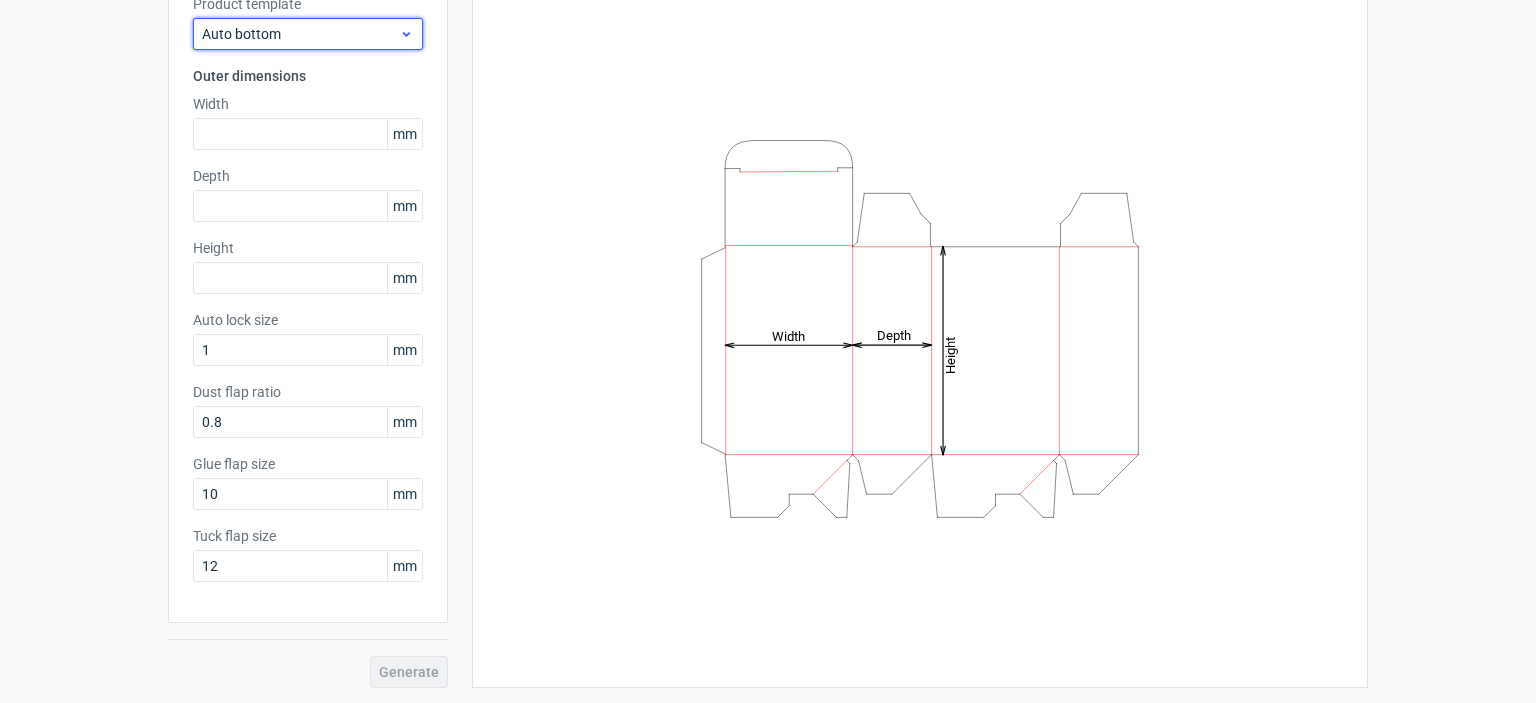 click on "Auto bottom" at bounding box center (300, 34) 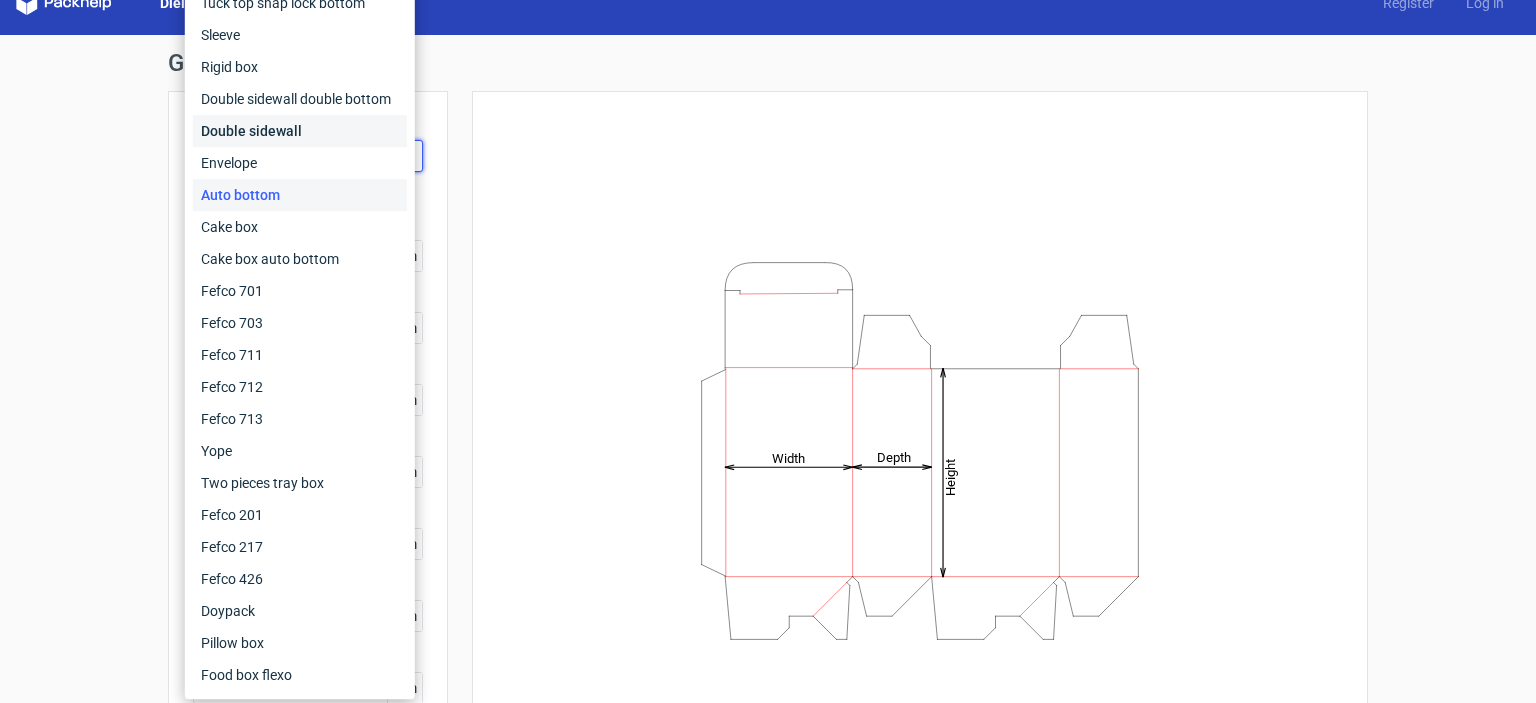 scroll, scrollTop: 0, scrollLeft: 0, axis: both 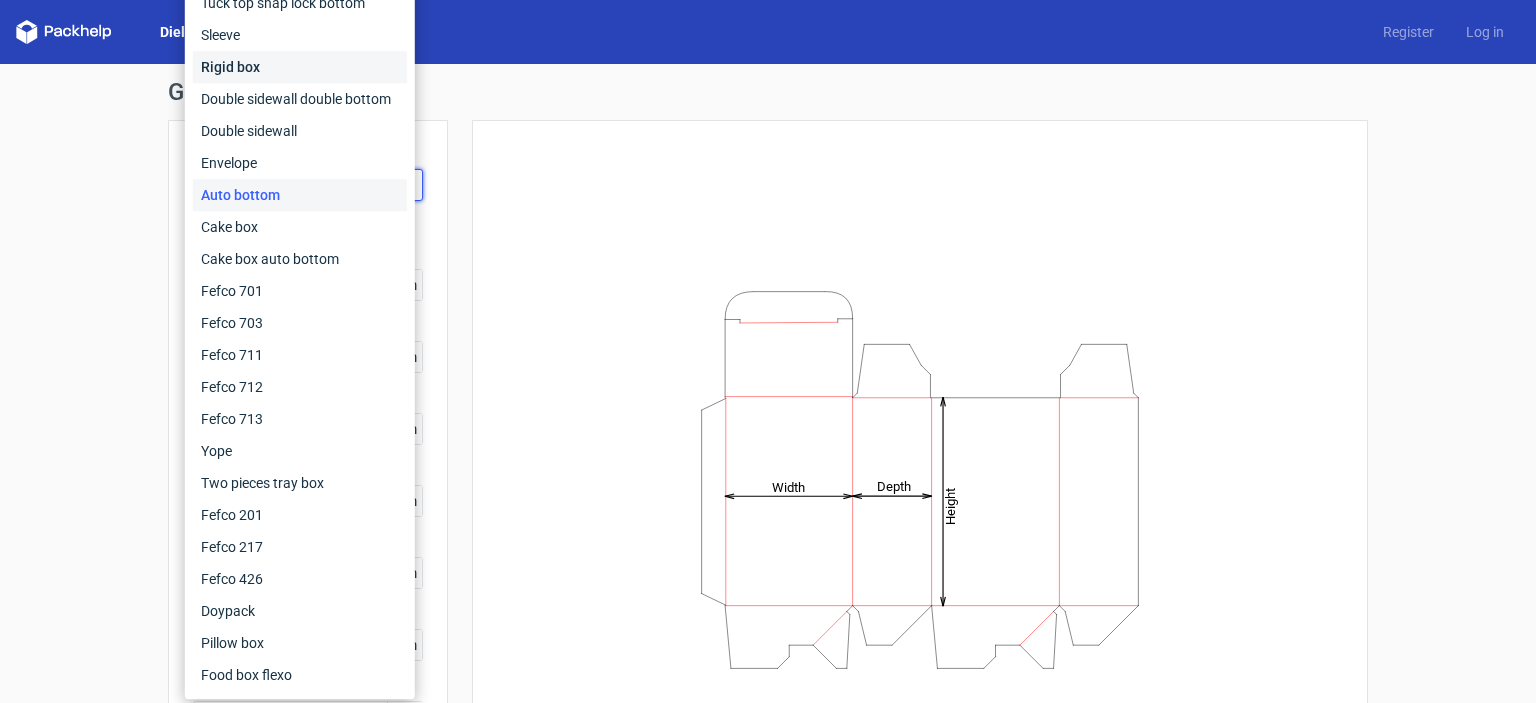 click on "Rigid box" at bounding box center (300, 67) 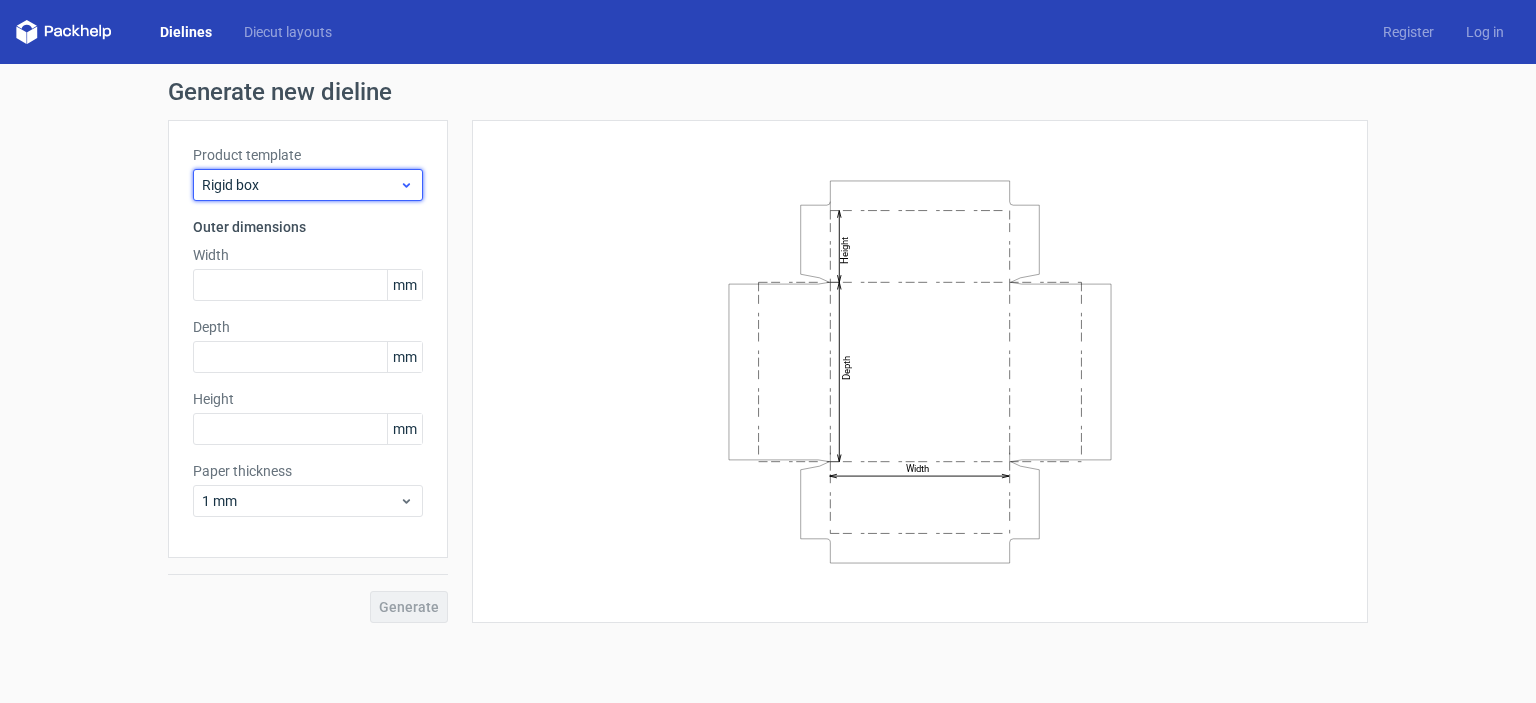 click 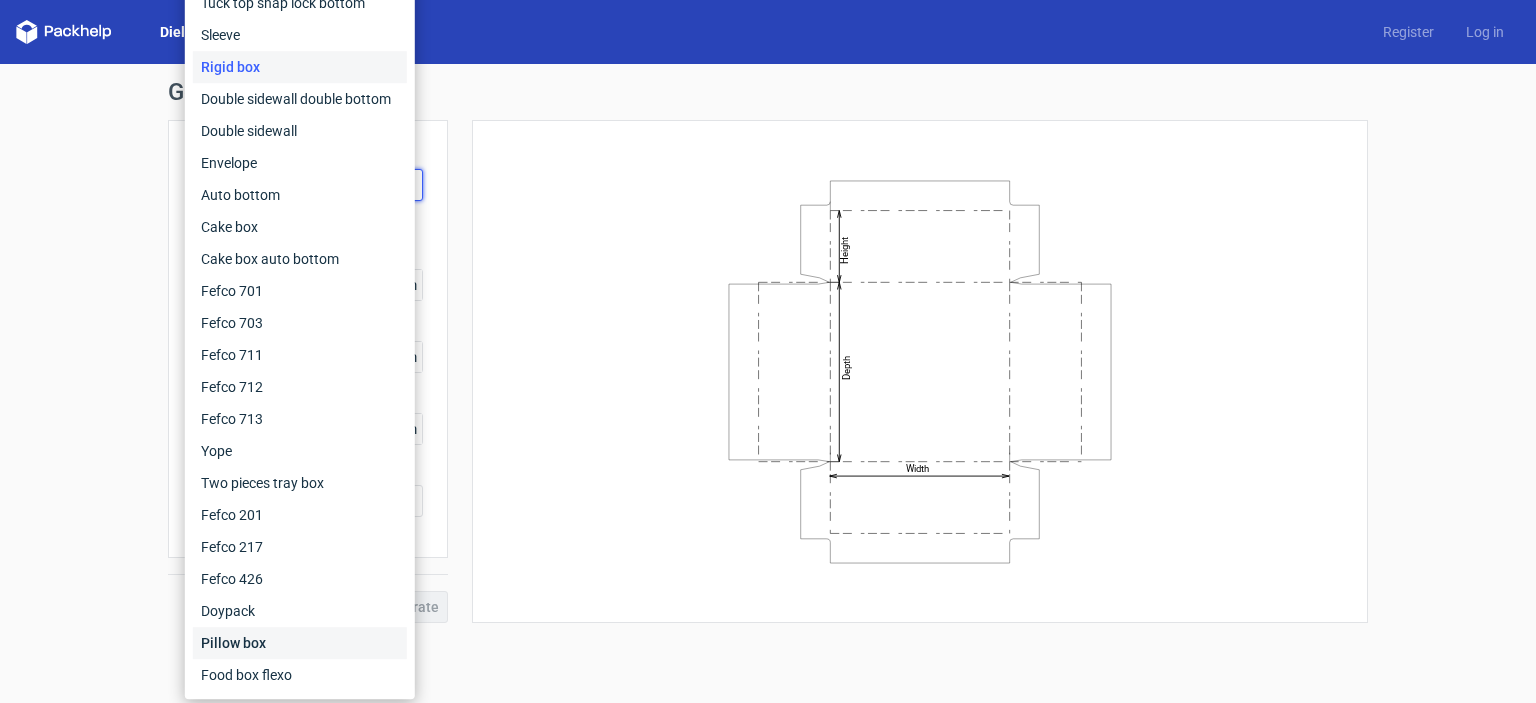 click on "Pillow box" at bounding box center [300, 643] 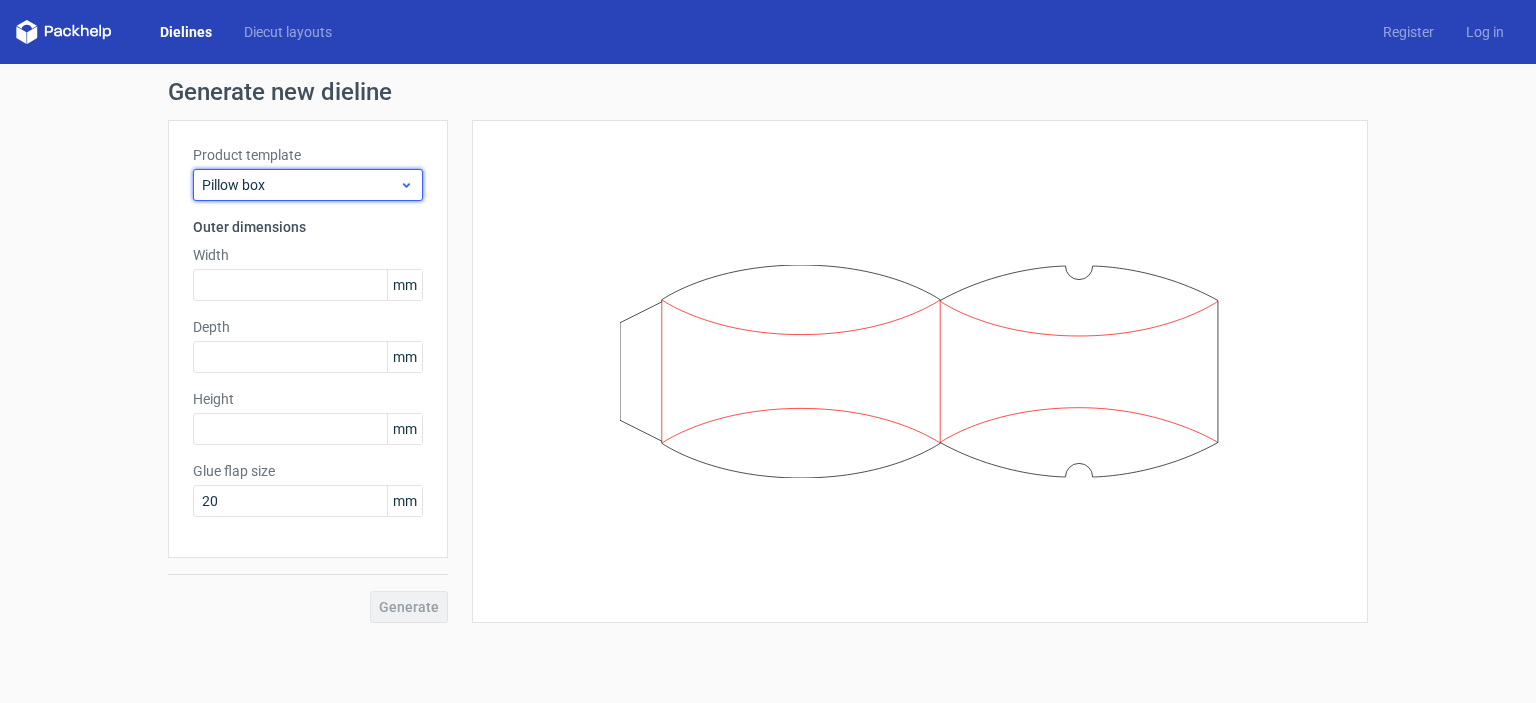 click 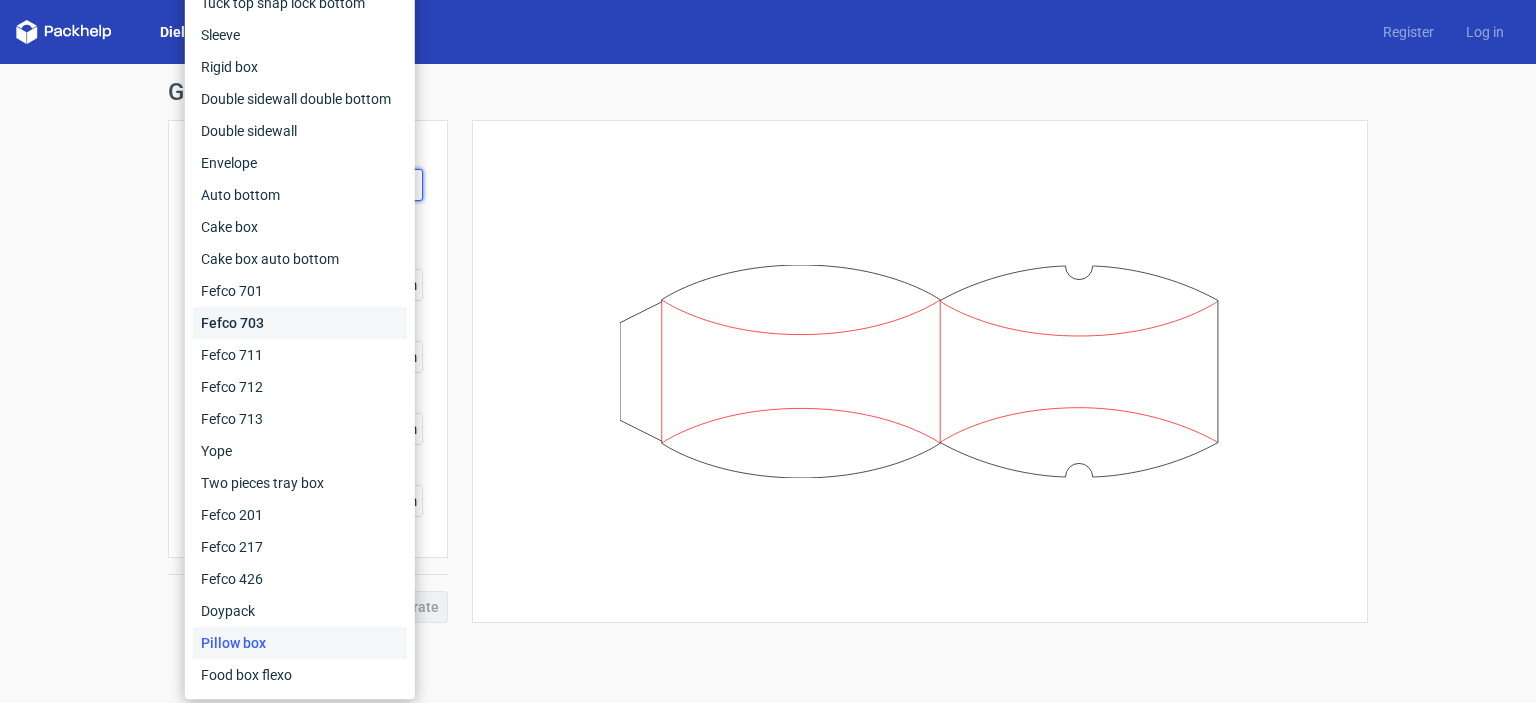 click on "Fefco 703" at bounding box center (300, 323) 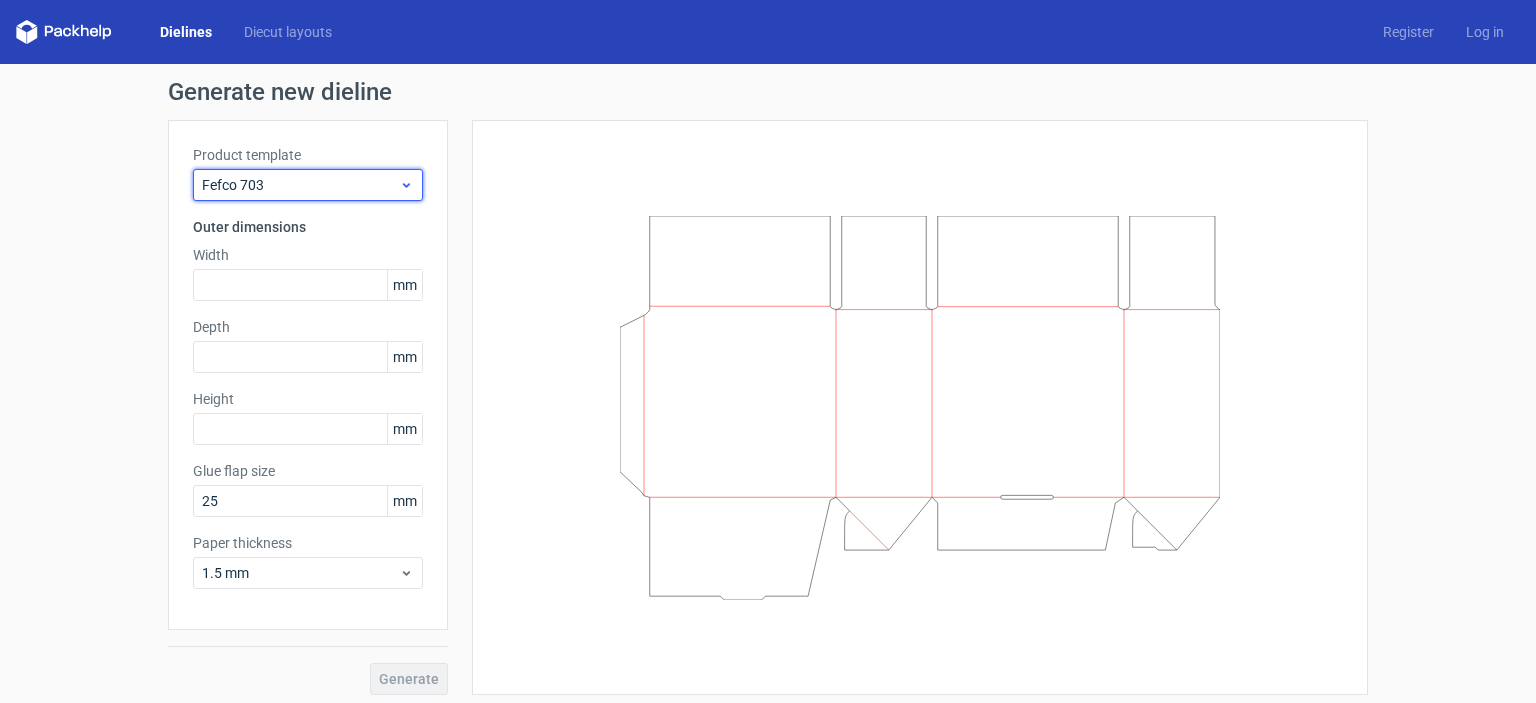 click on "Fefco 703" at bounding box center [300, 185] 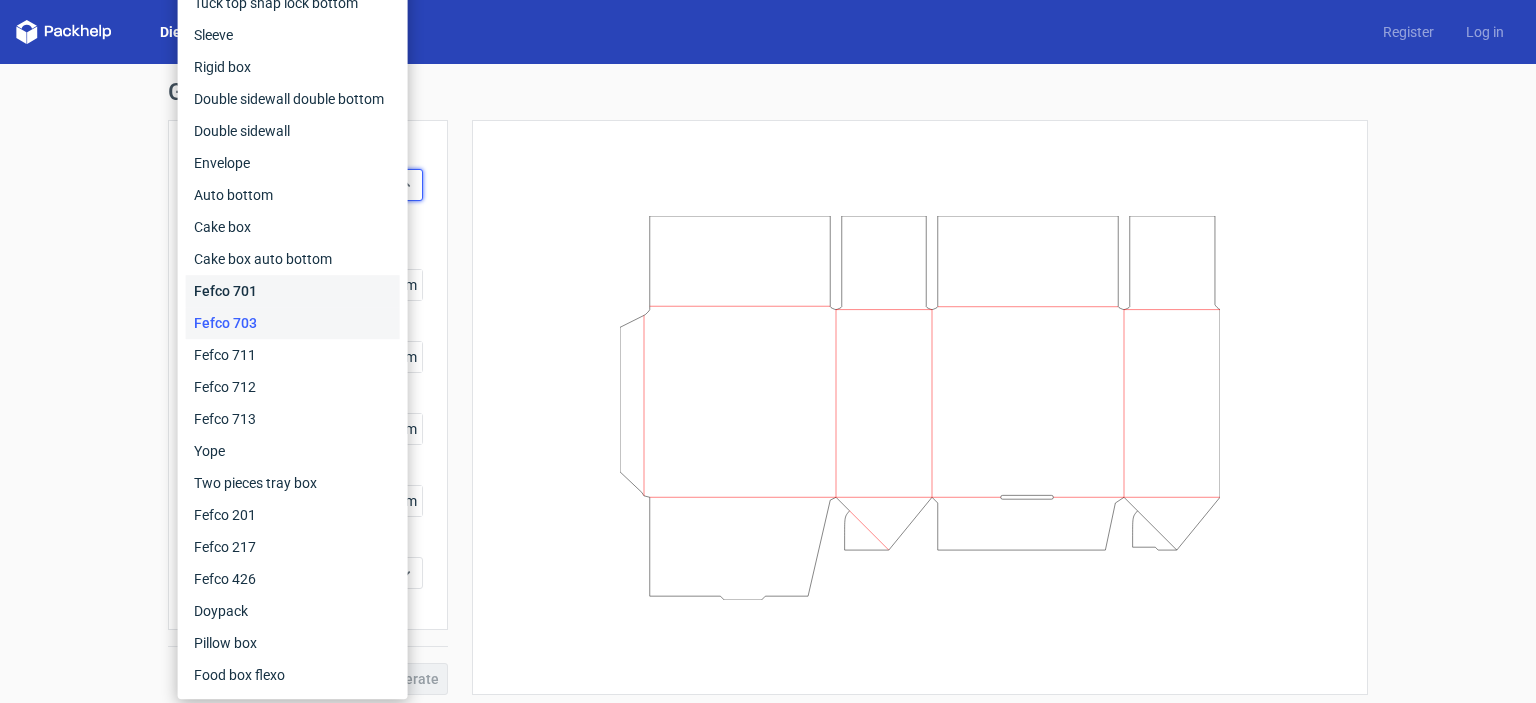 click on "Fefco 701" at bounding box center [293, 291] 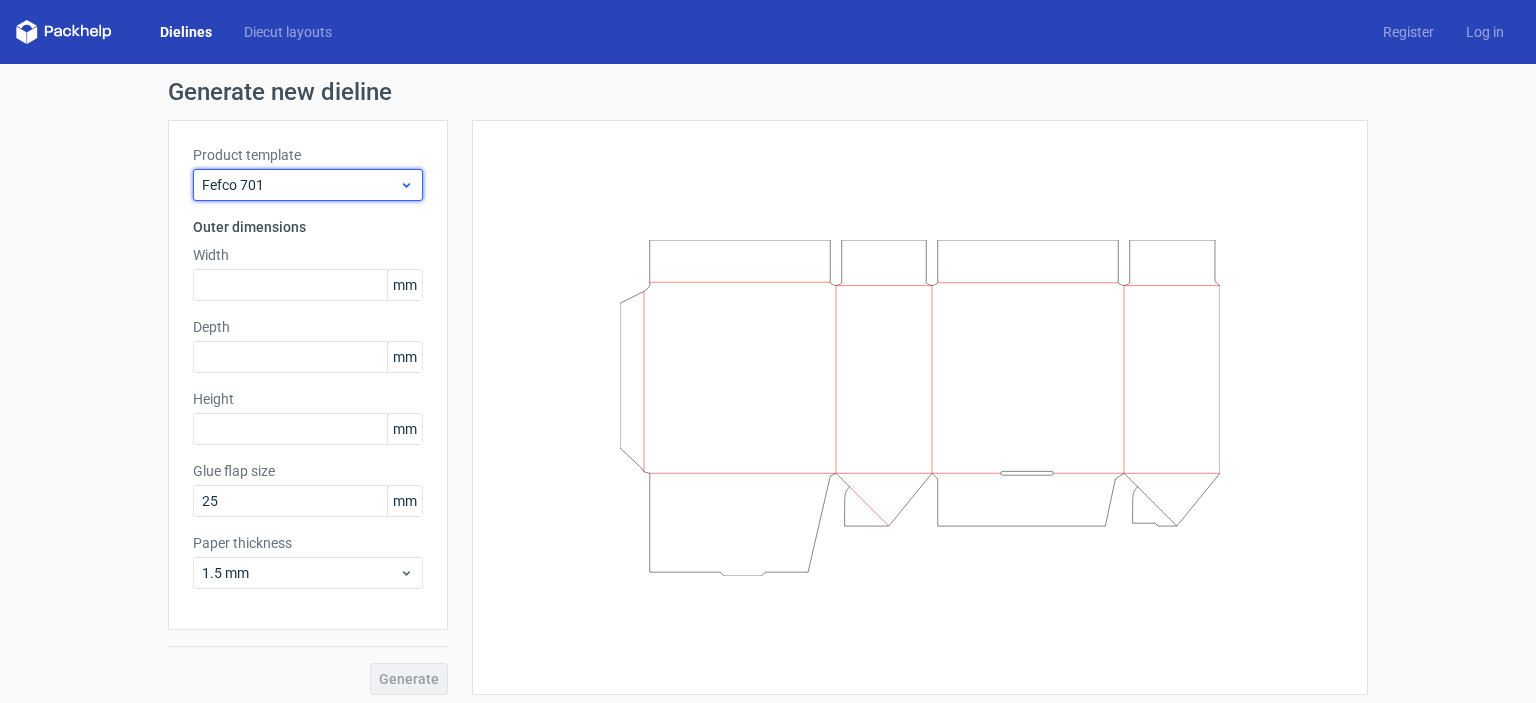 click on "Fefco 701" at bounding box center [300, 185] 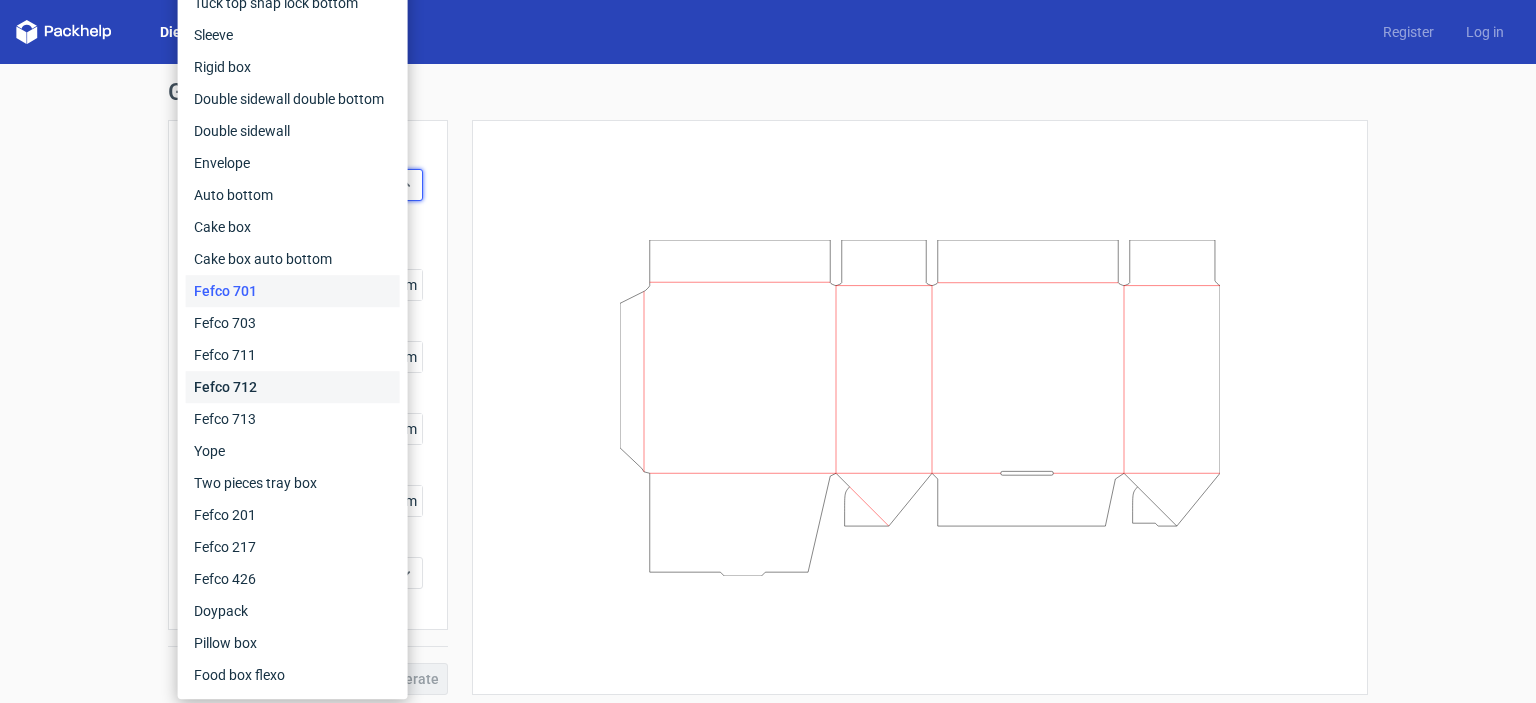 click on "Fefco 712" at bounding box center (293, 387) 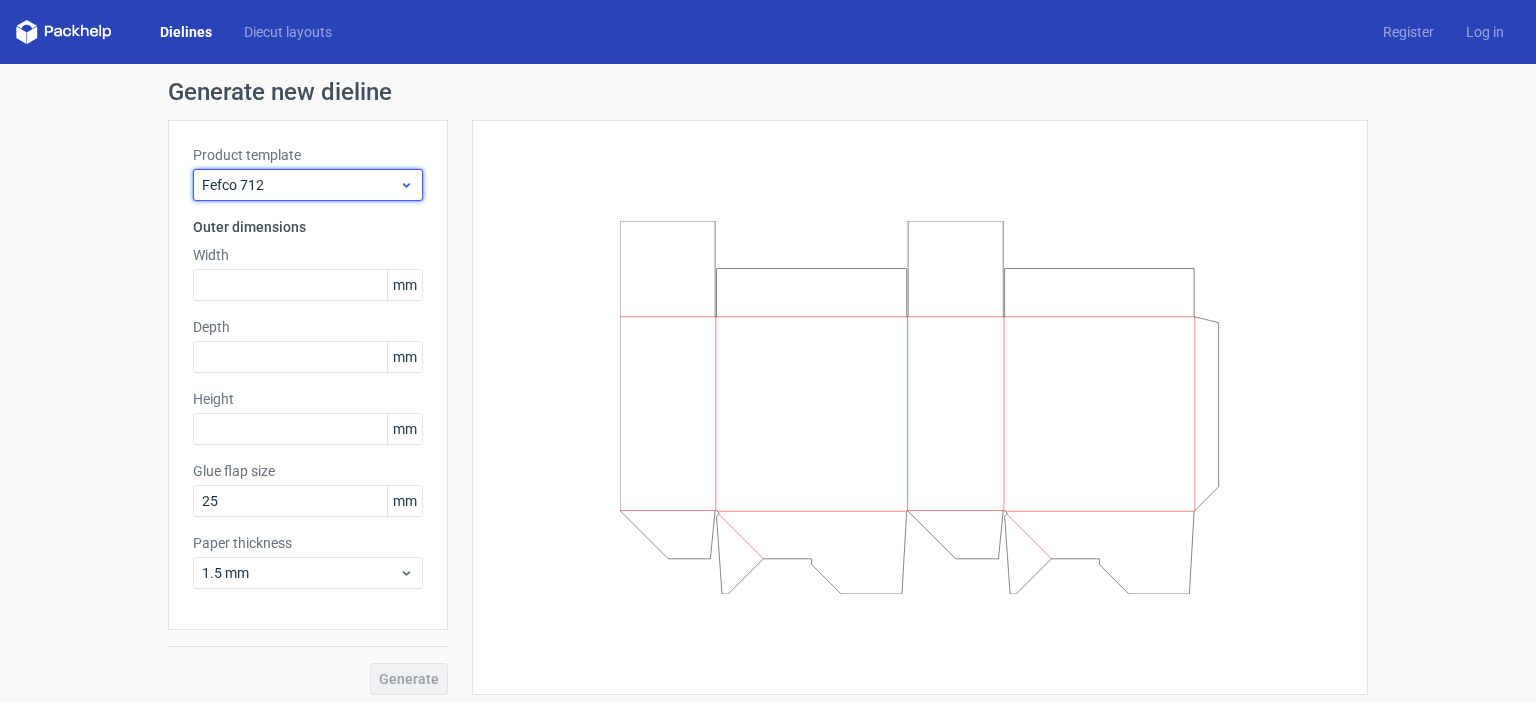 click on "Fefco 712" at bounding box center [300, 185] 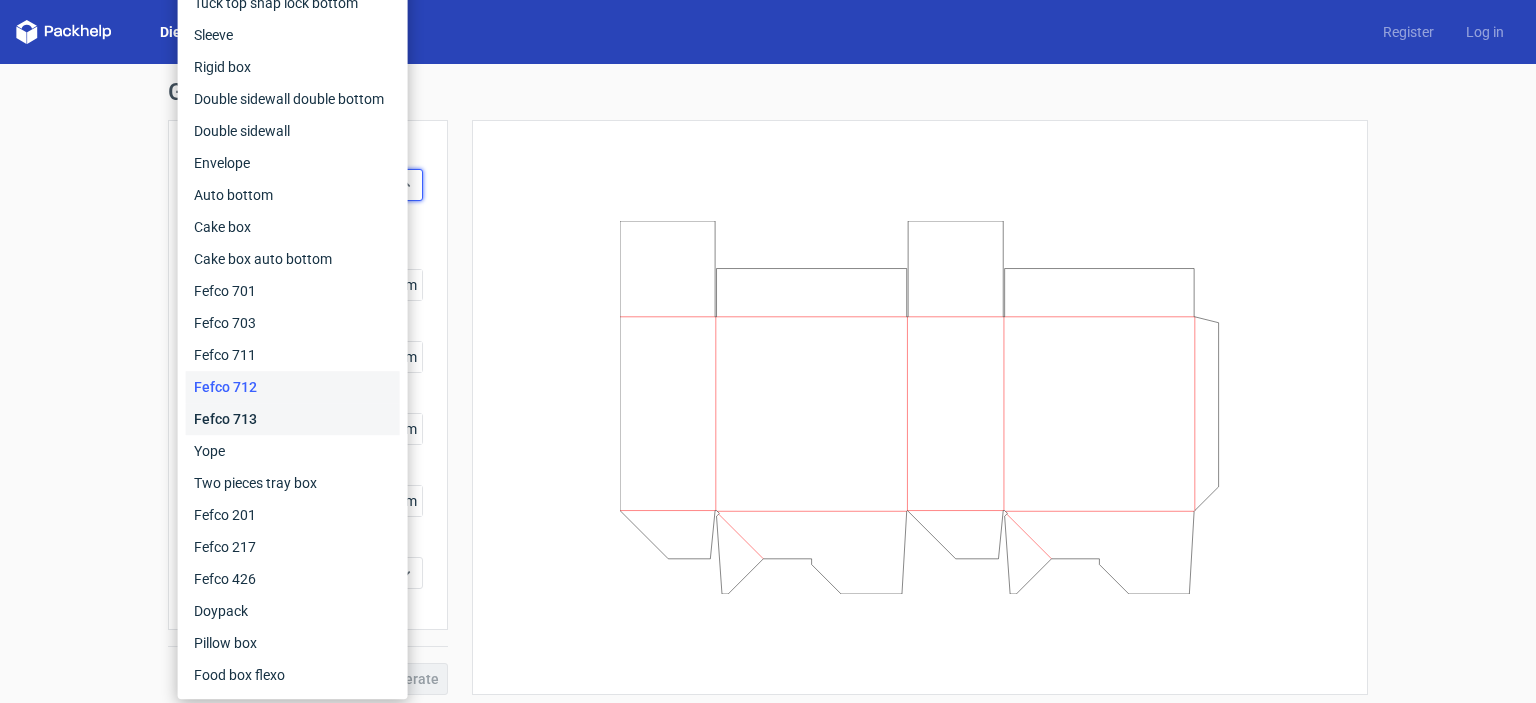 click on "Fefco 713" at bounding box center [293, 419] 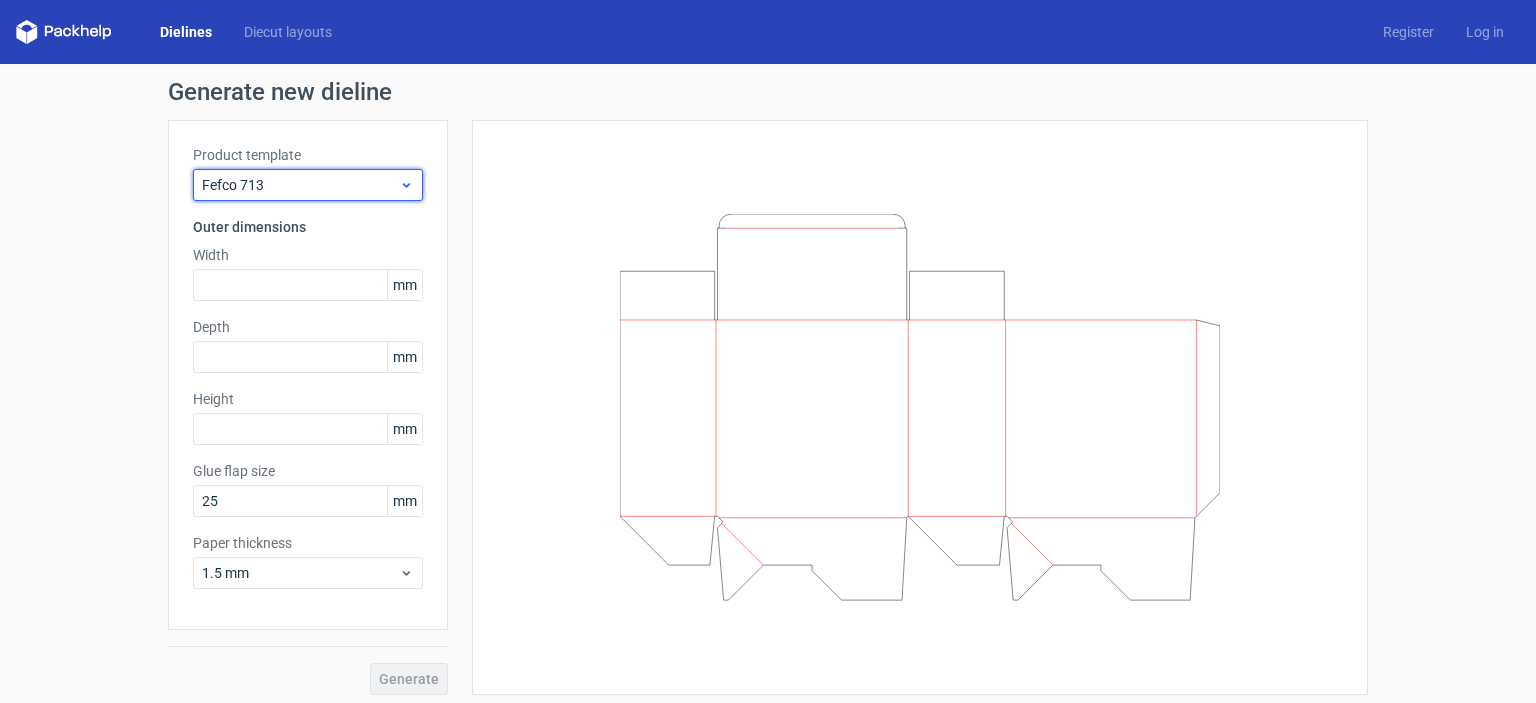 click on "Fefco 713" at bounding box center [300, 185] 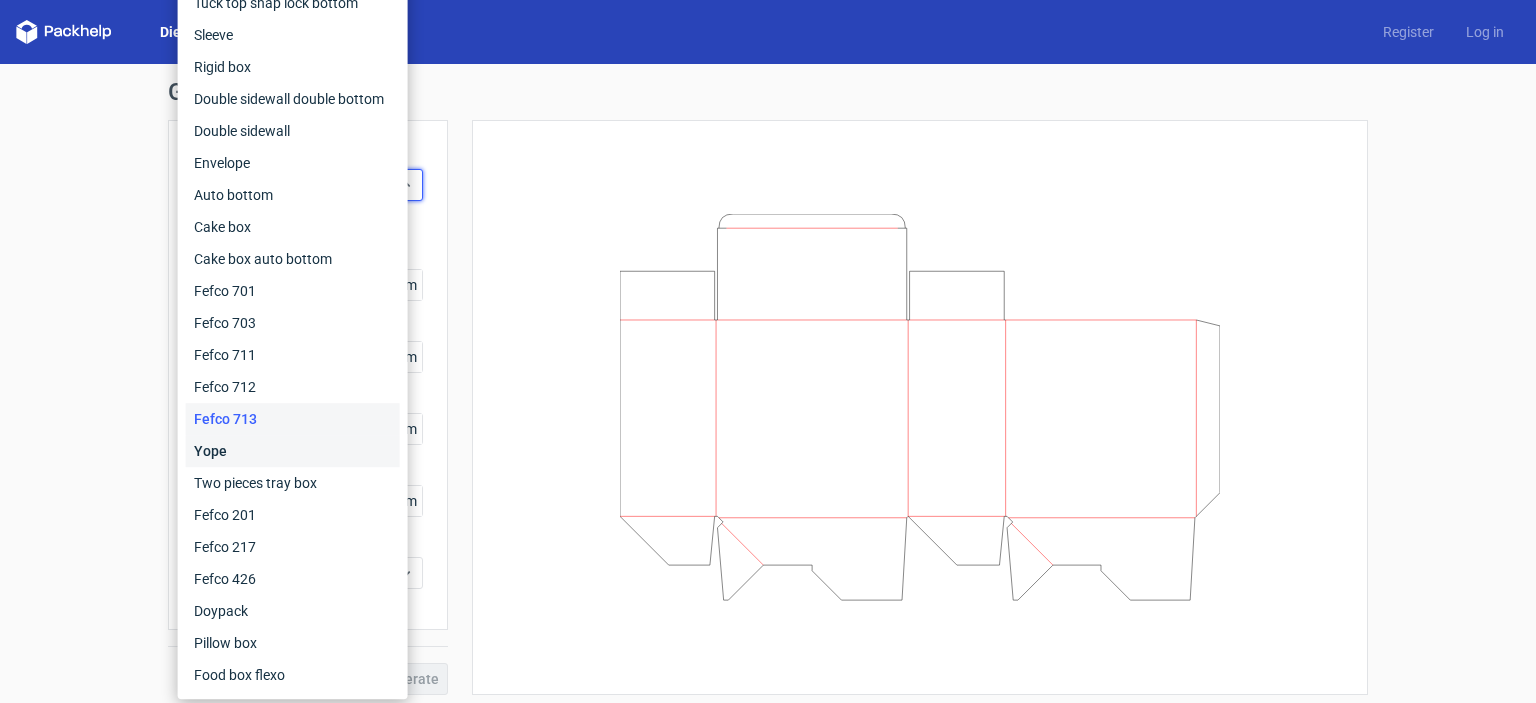click on "Yope" at bounding box center (293, 451) 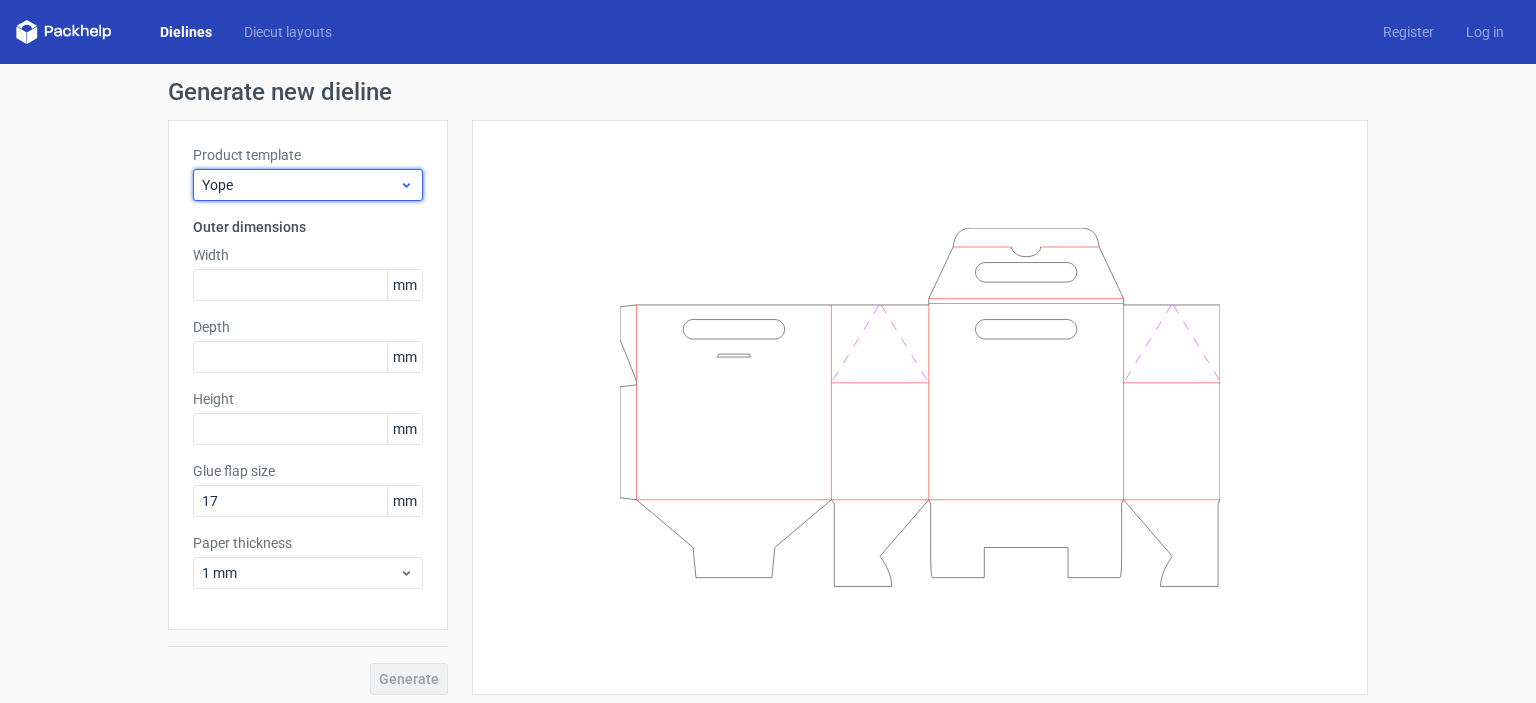 click on "Yope" at bounding box center (300, 185) 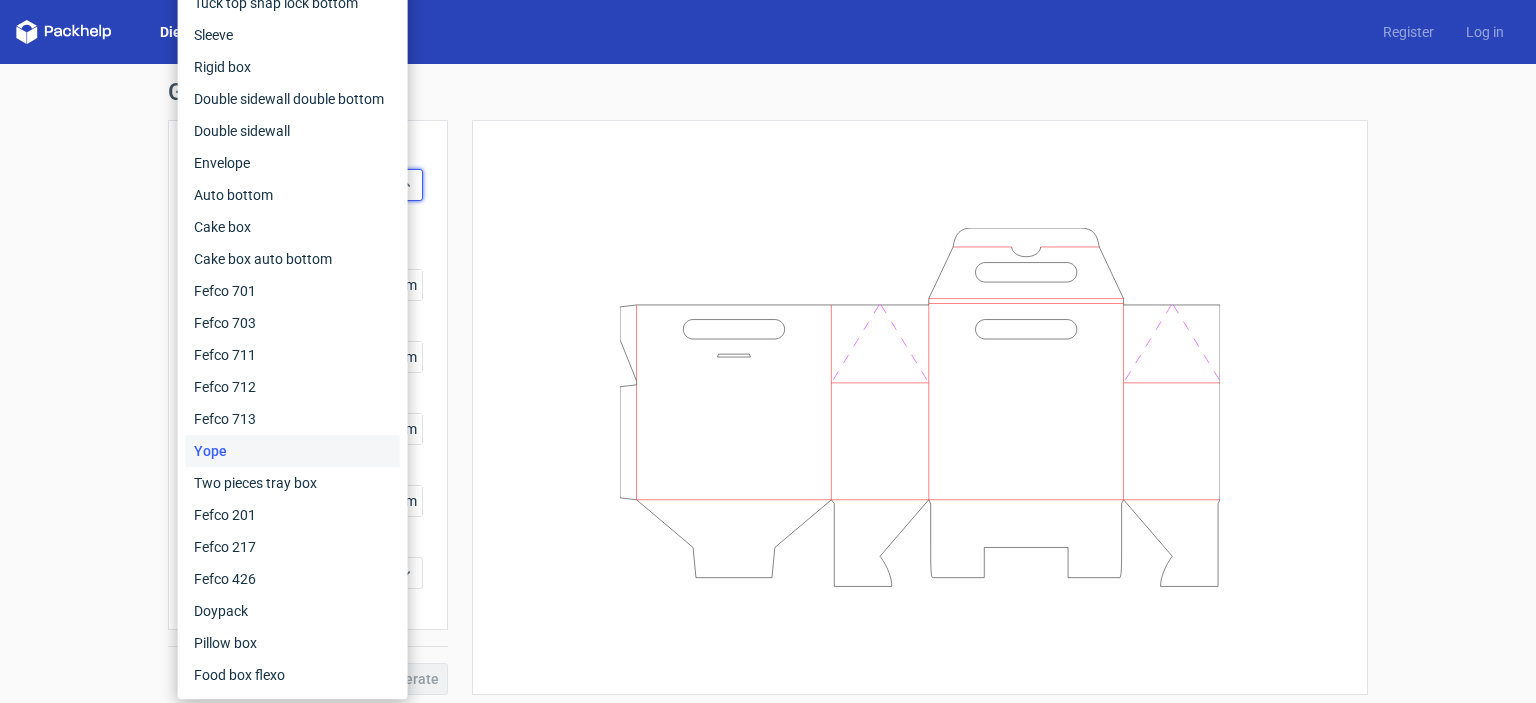 click at bounding box center [920, 407] 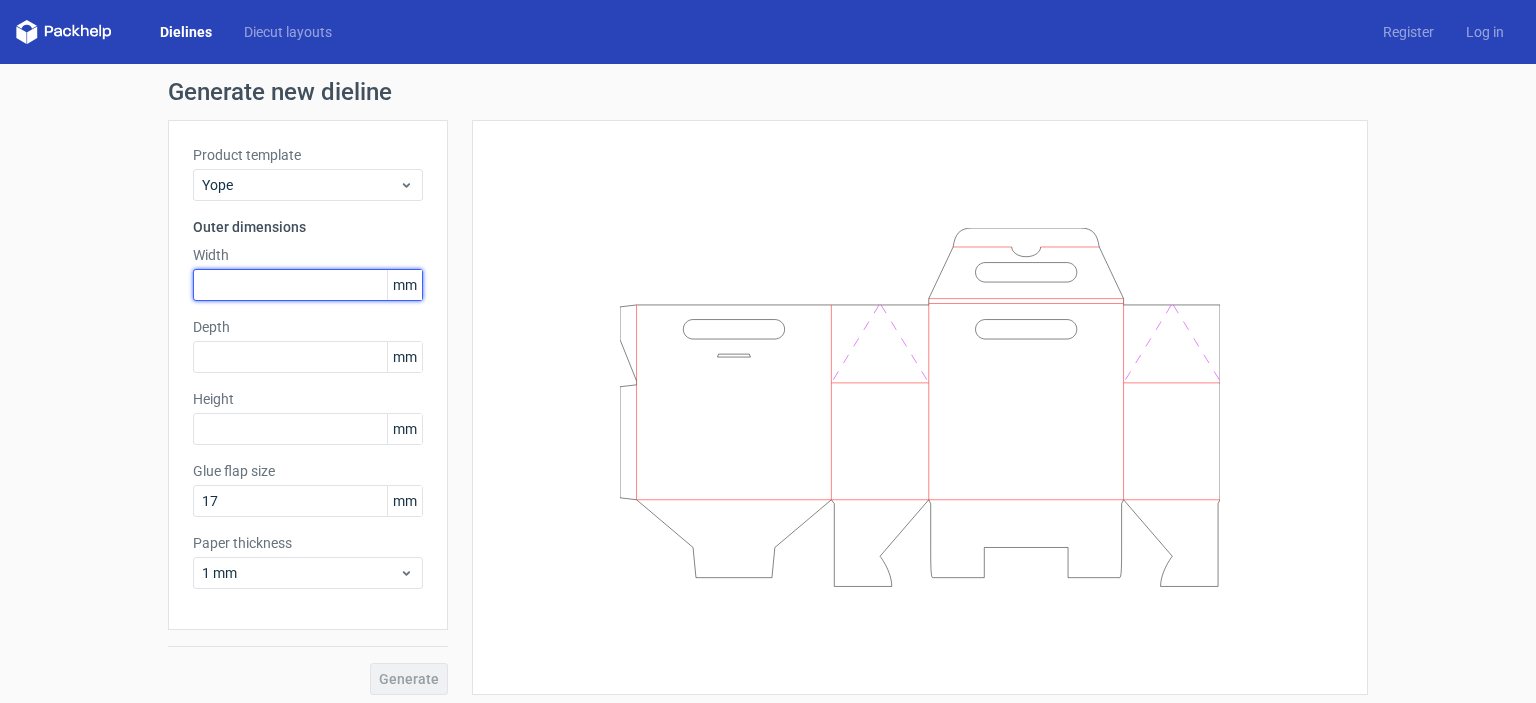 click at bounding box center [308, 285] 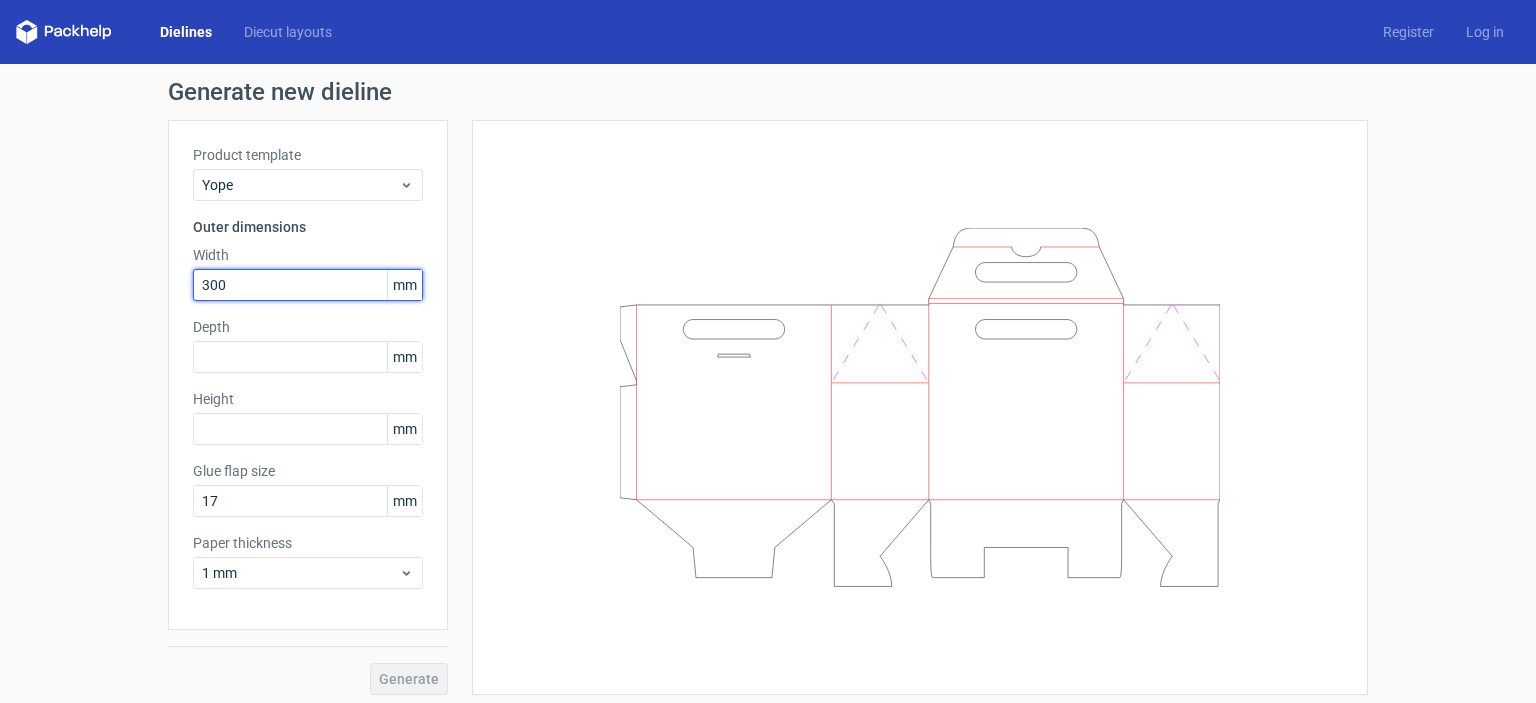 type on "300" 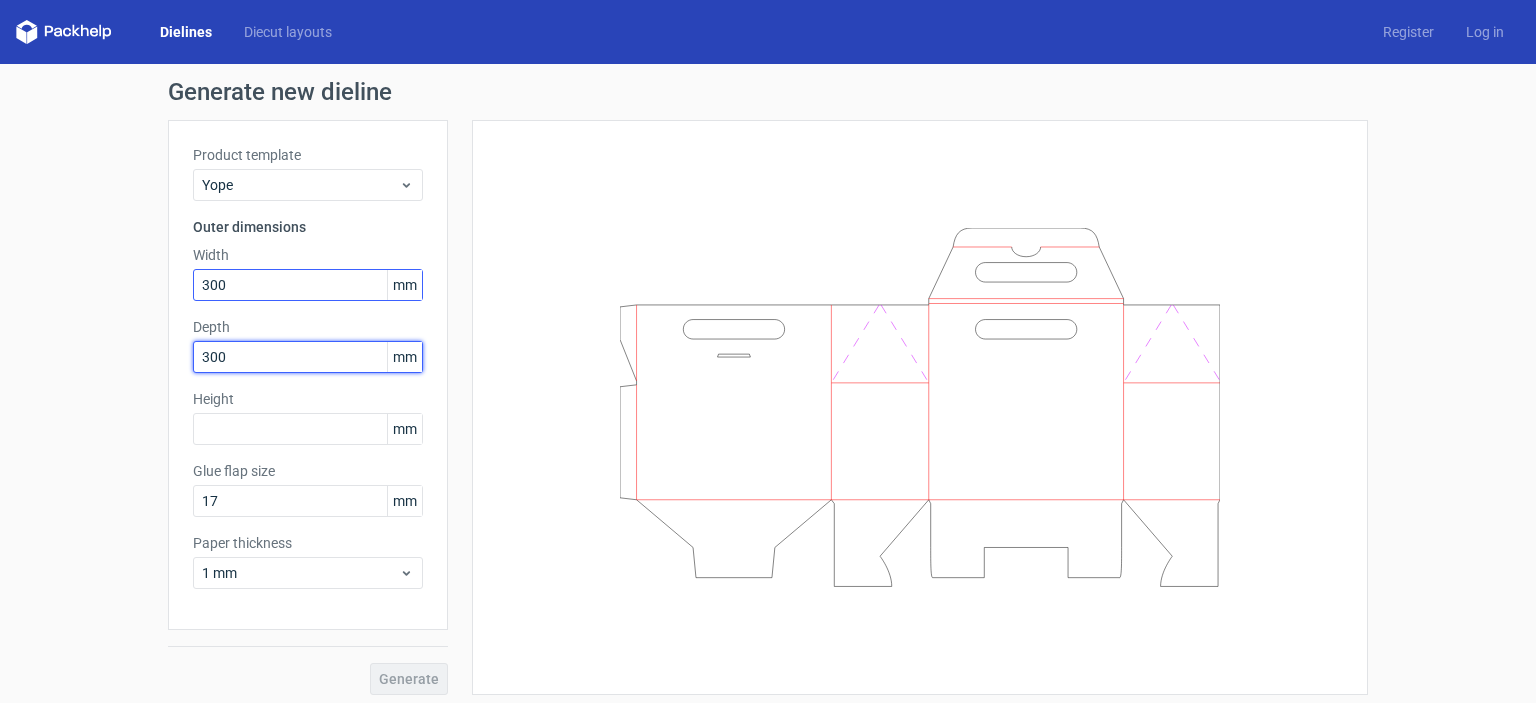 type on "300" 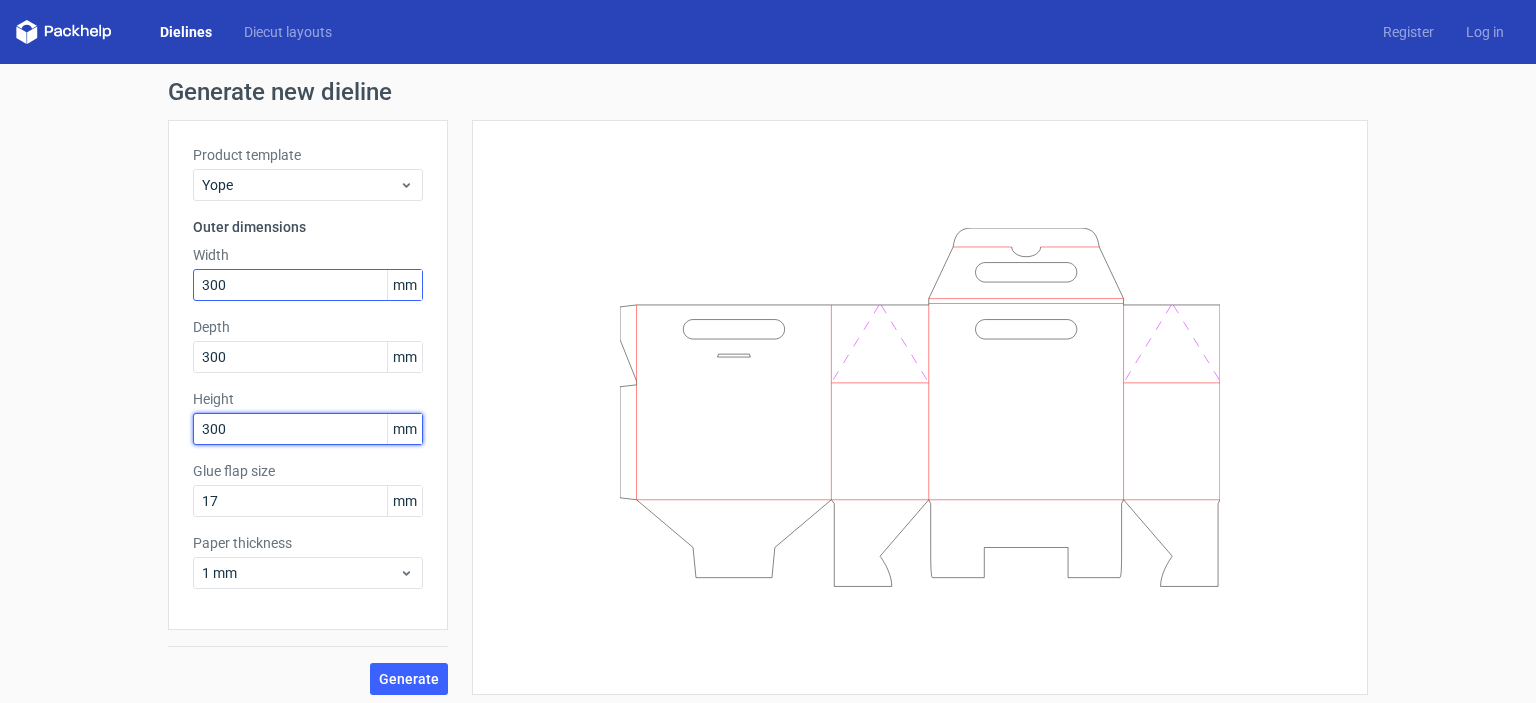 type on "300" 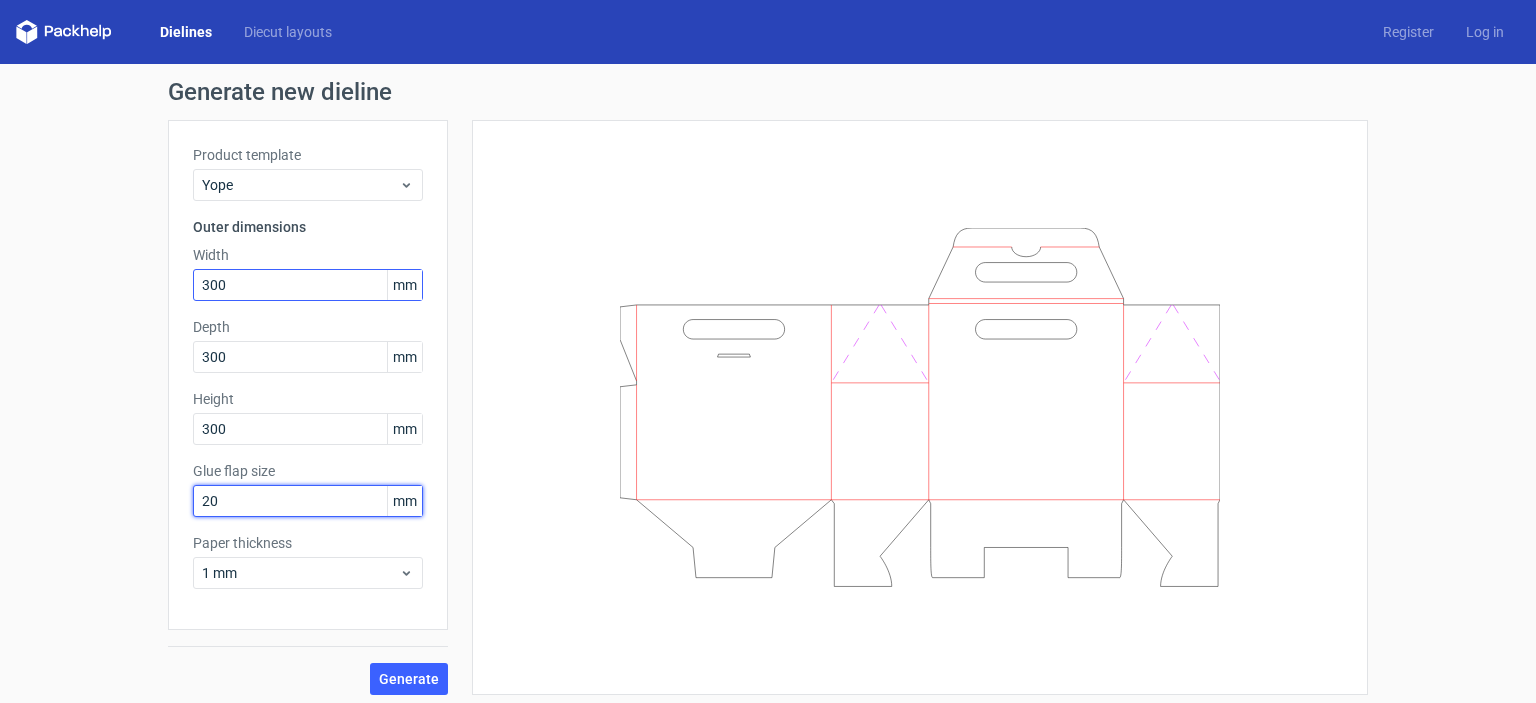 type on "20" 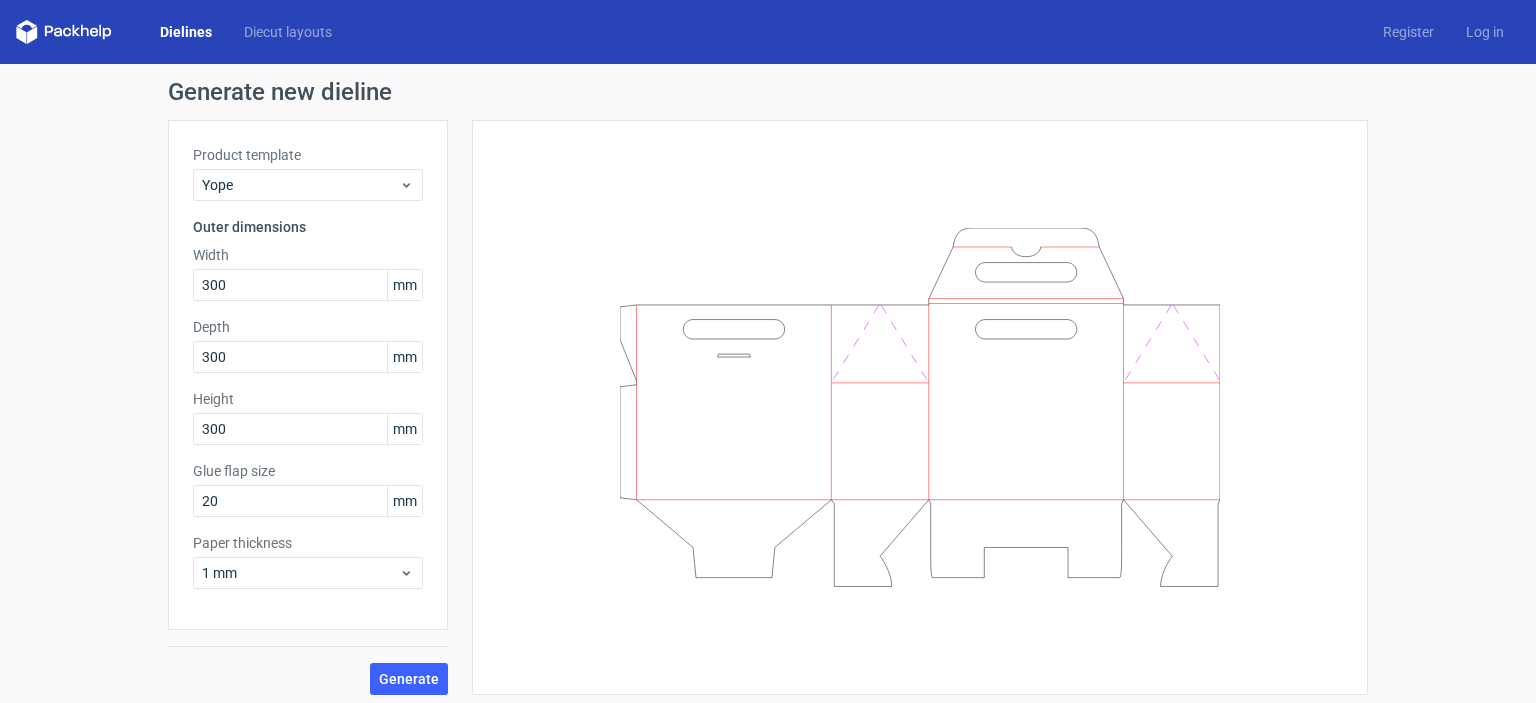 click on "Paper thickness 1 mm" at bounding box center (308, 561) 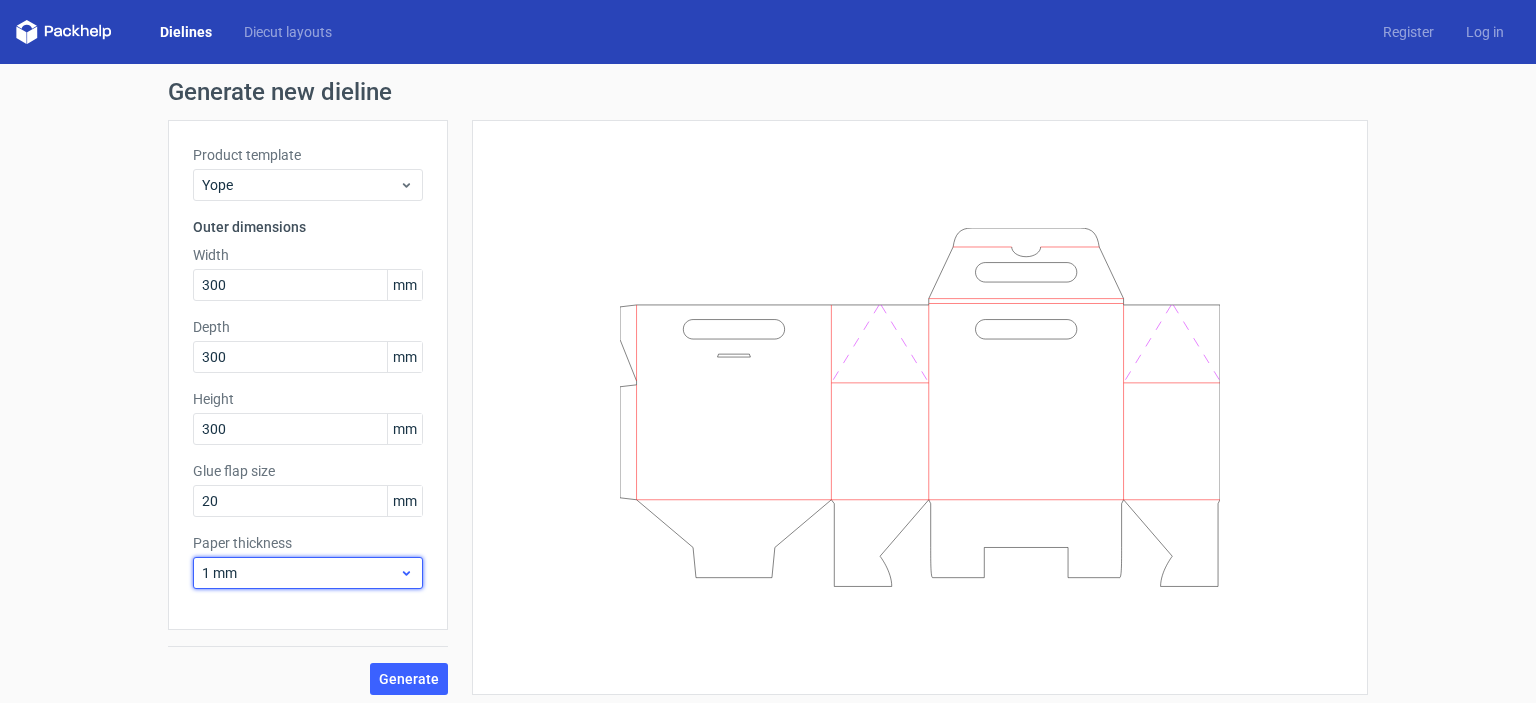 click on "1 mm" at bounding box center (308, 573) 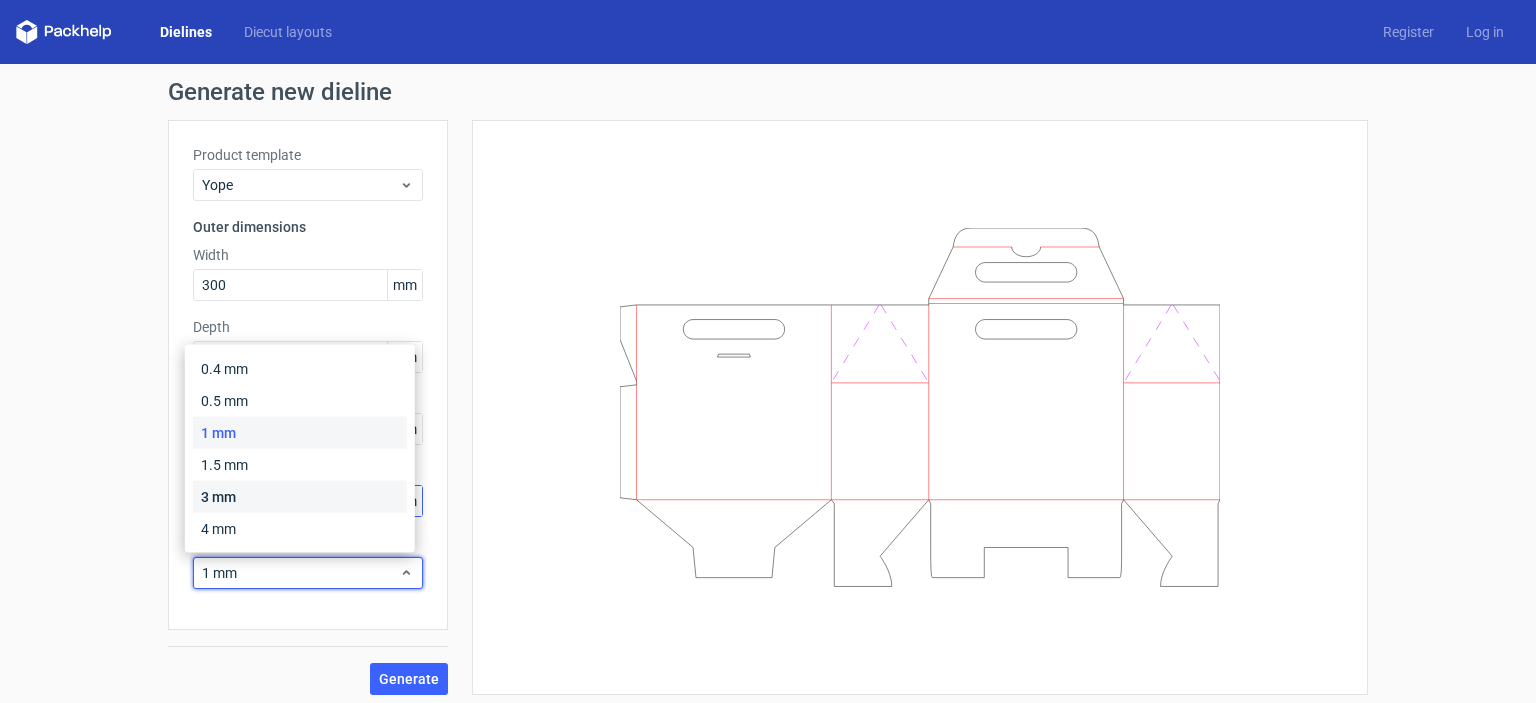 click on "3 mm" at bounding box center [300, 497] 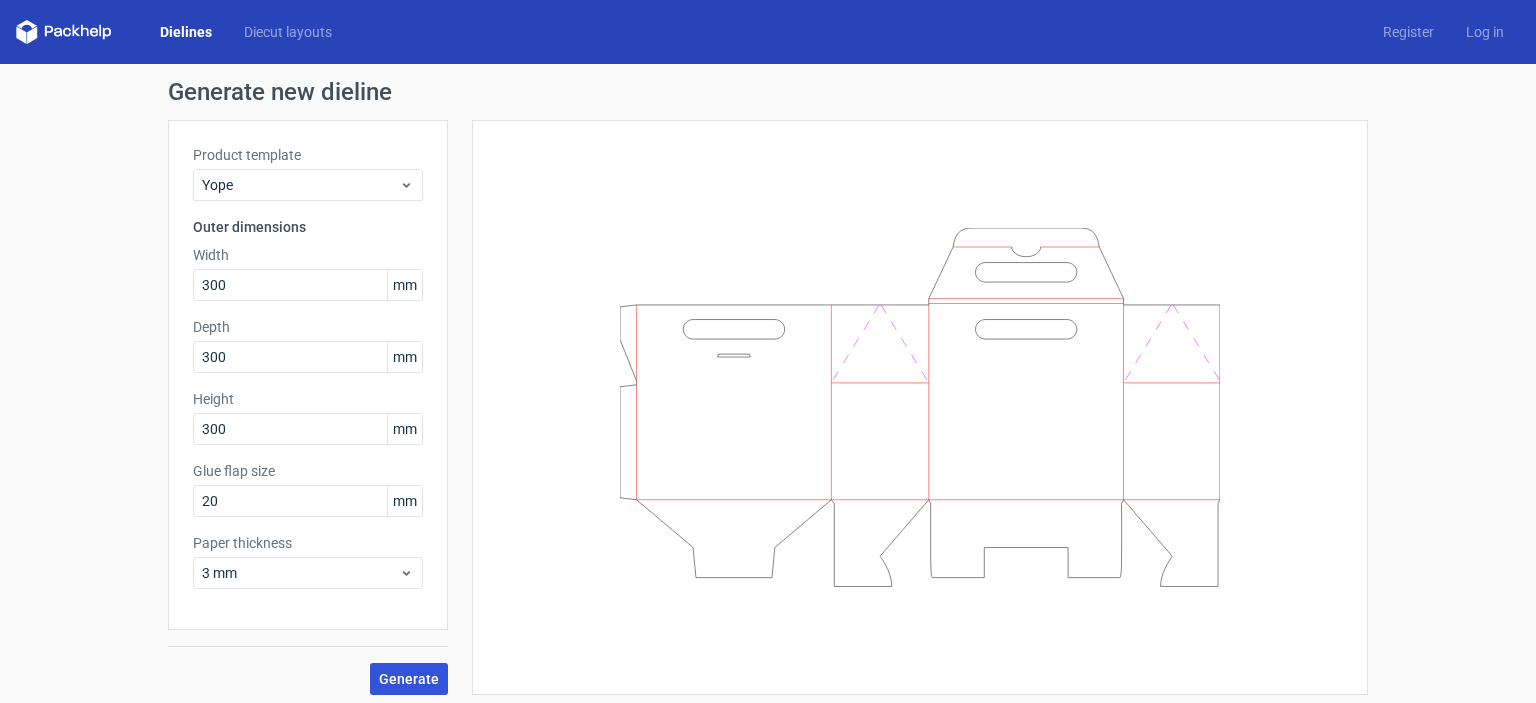 click on "Generate" at bounding box center (409, 679) 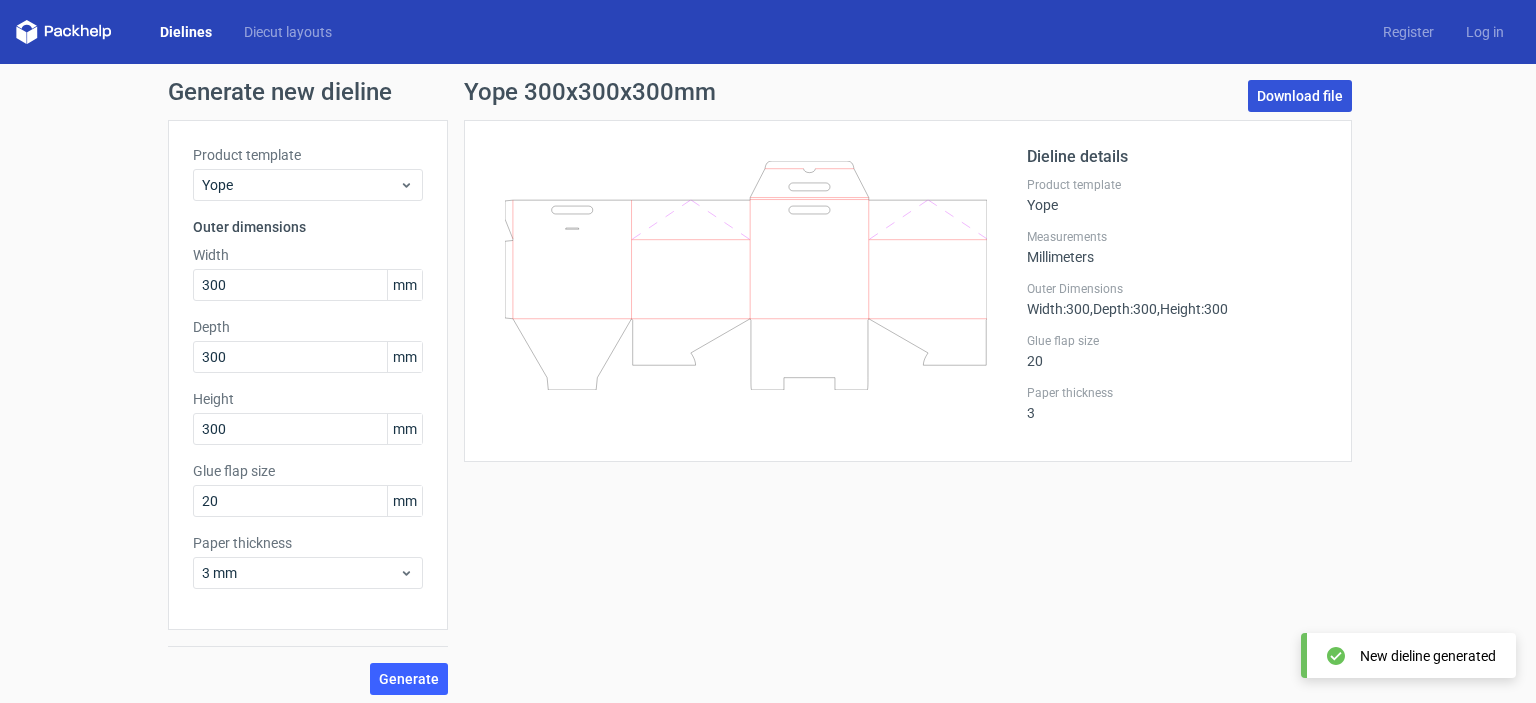 click on "Download file" at bounding box center [1300, 96] 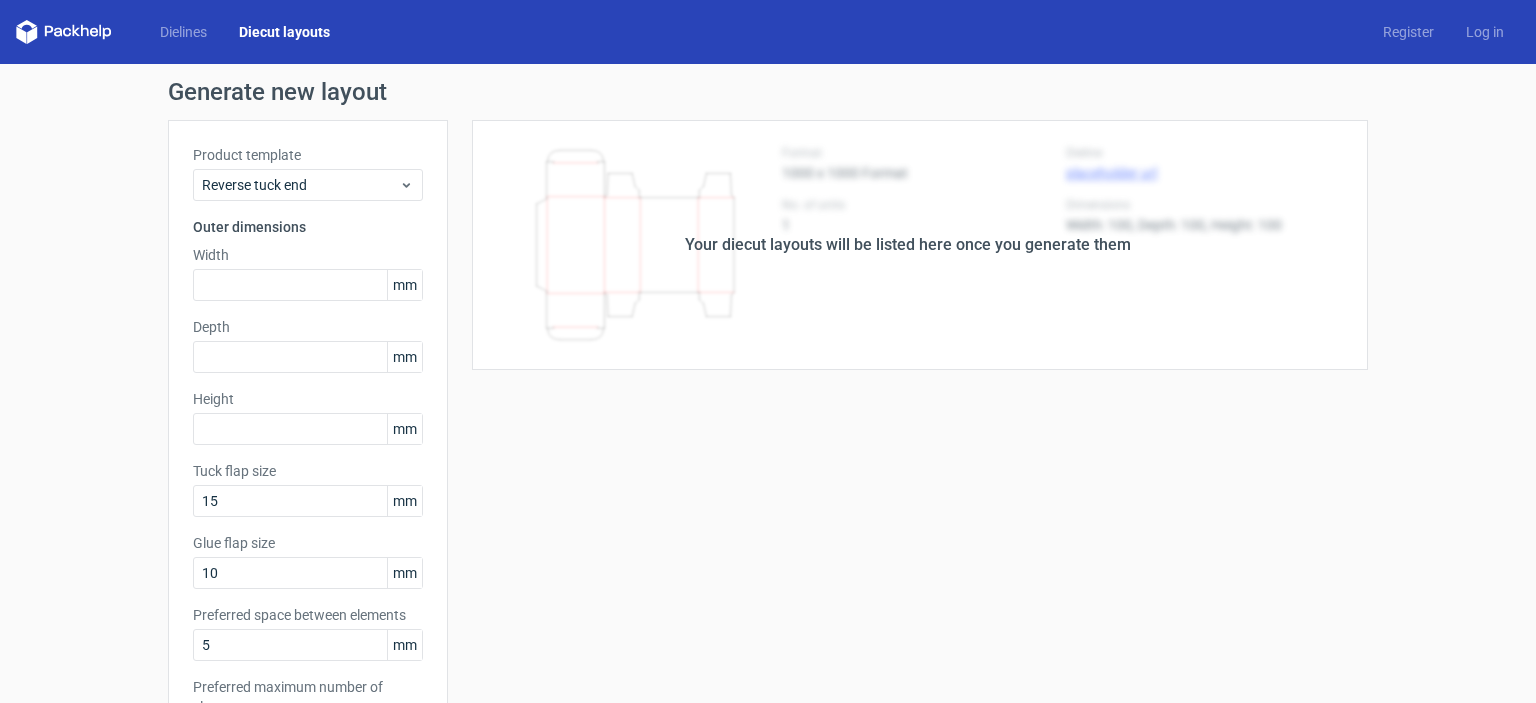scroll, scrollTop: 0, scrollLeft: 0, axis: both 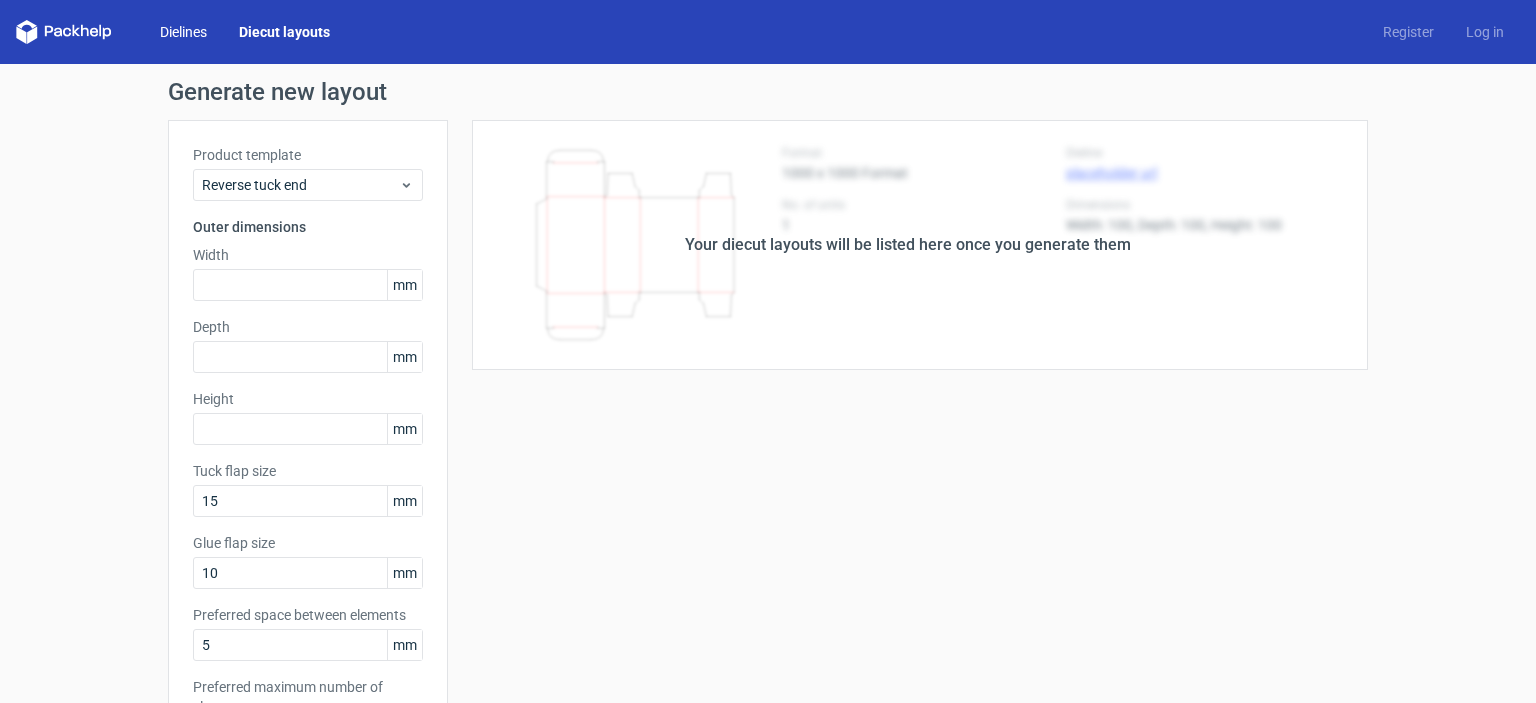 click on "Dielines" at bounding box center (183, 32) 